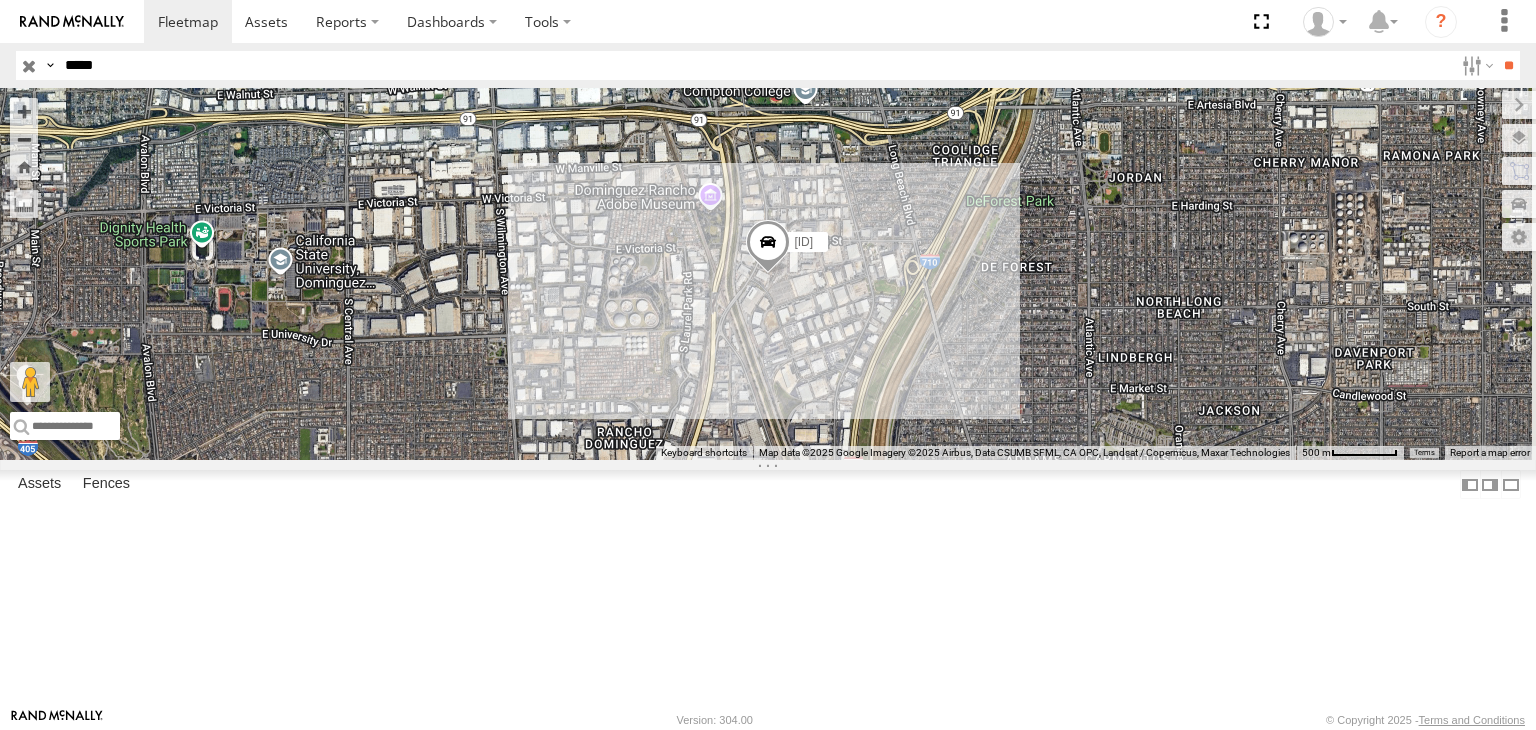 select on "**********" 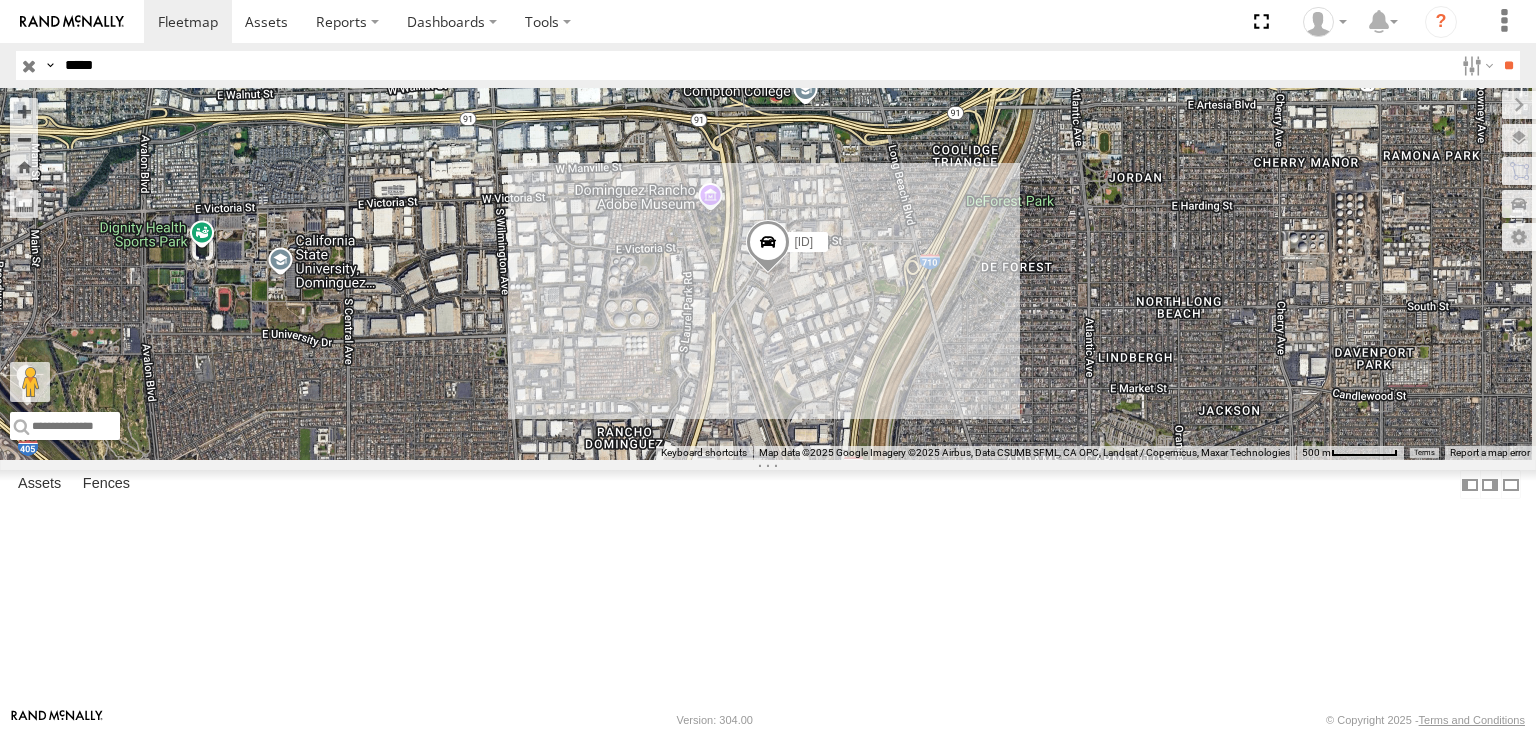 type on "*****" 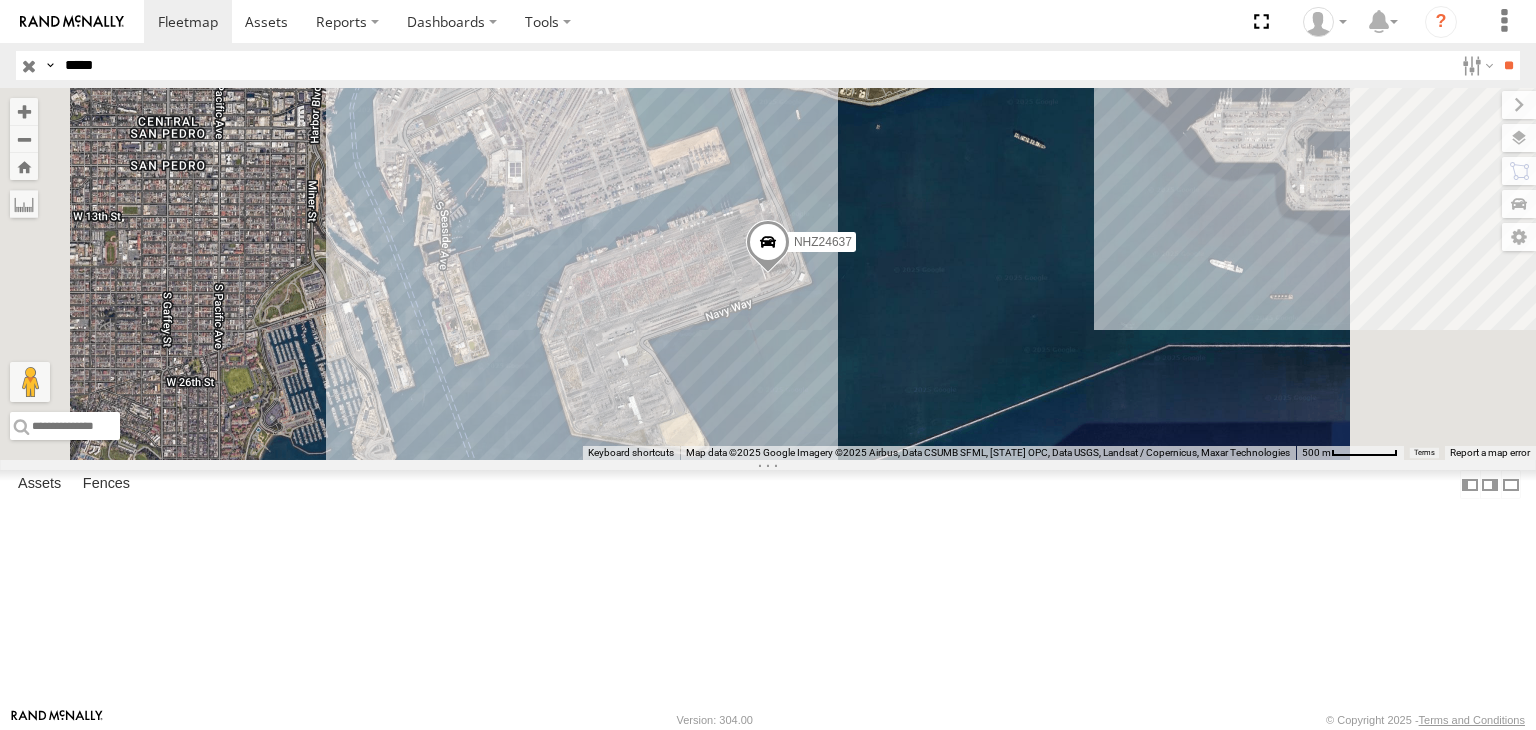 click on "*****" at bounding box center (755, 65) 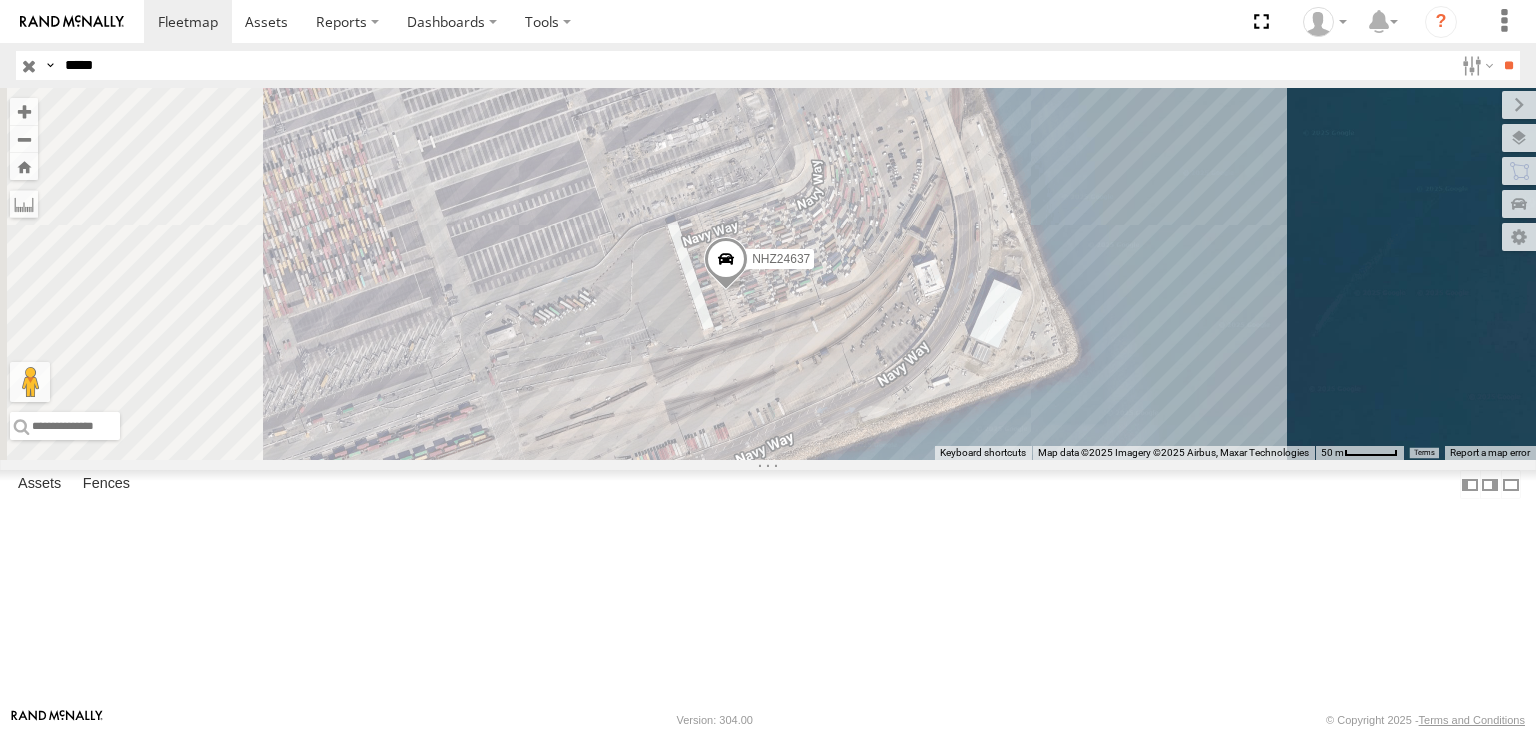 drag, startPoint x: 800, startPoint y: 441, endPoint x: 960, endPoint y: 424, distance: 160.90059 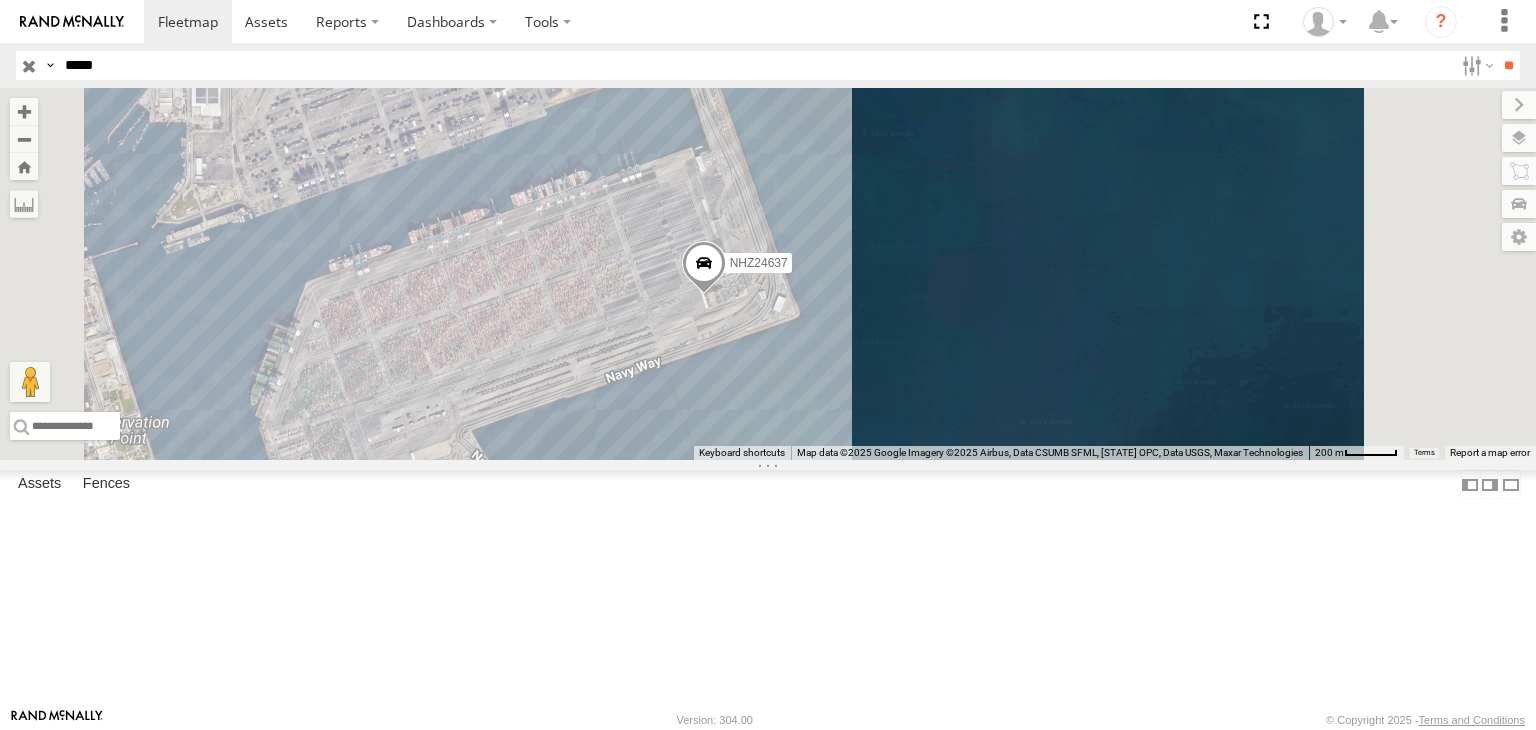 click on "*****" at bounding box center [755, 65] 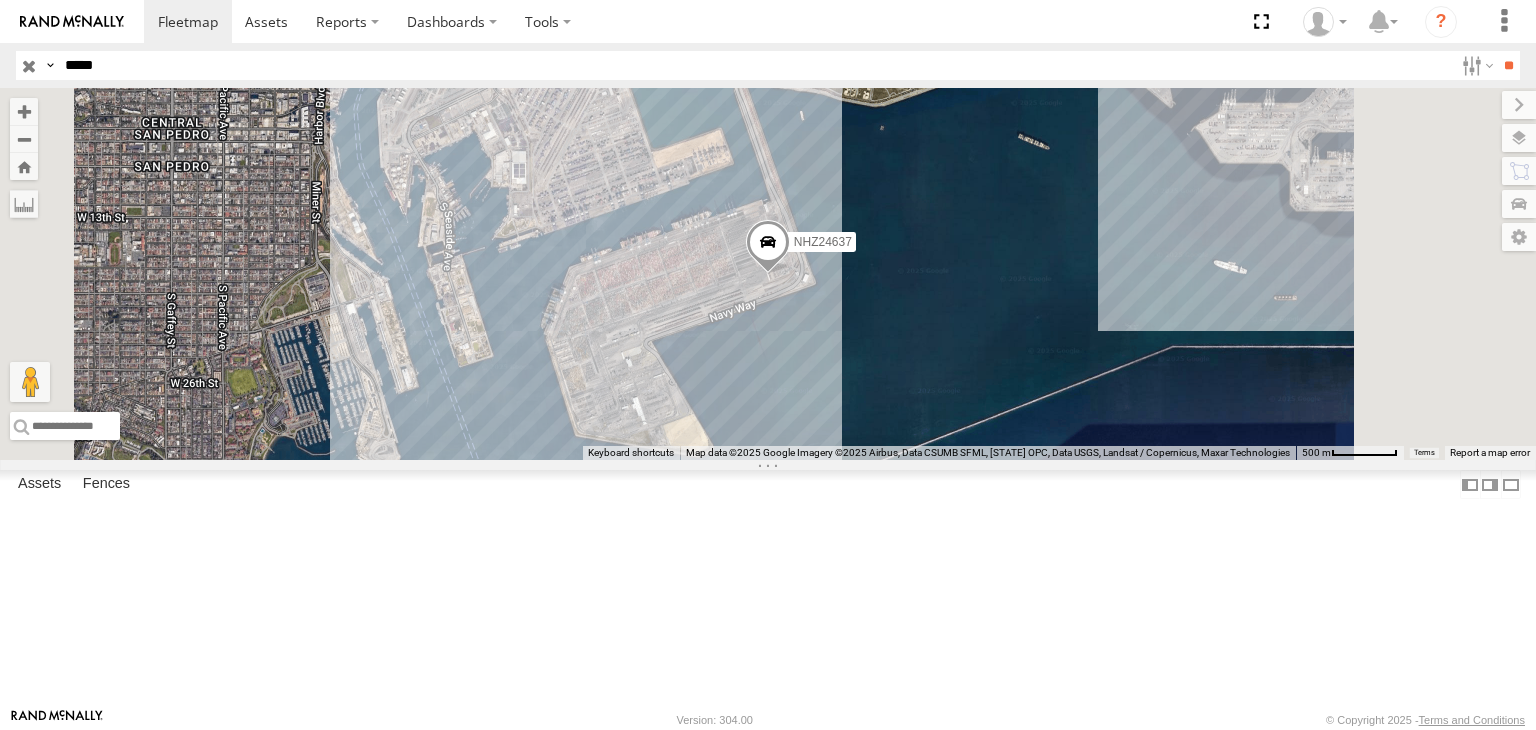 click at bounding box center (0, 0) 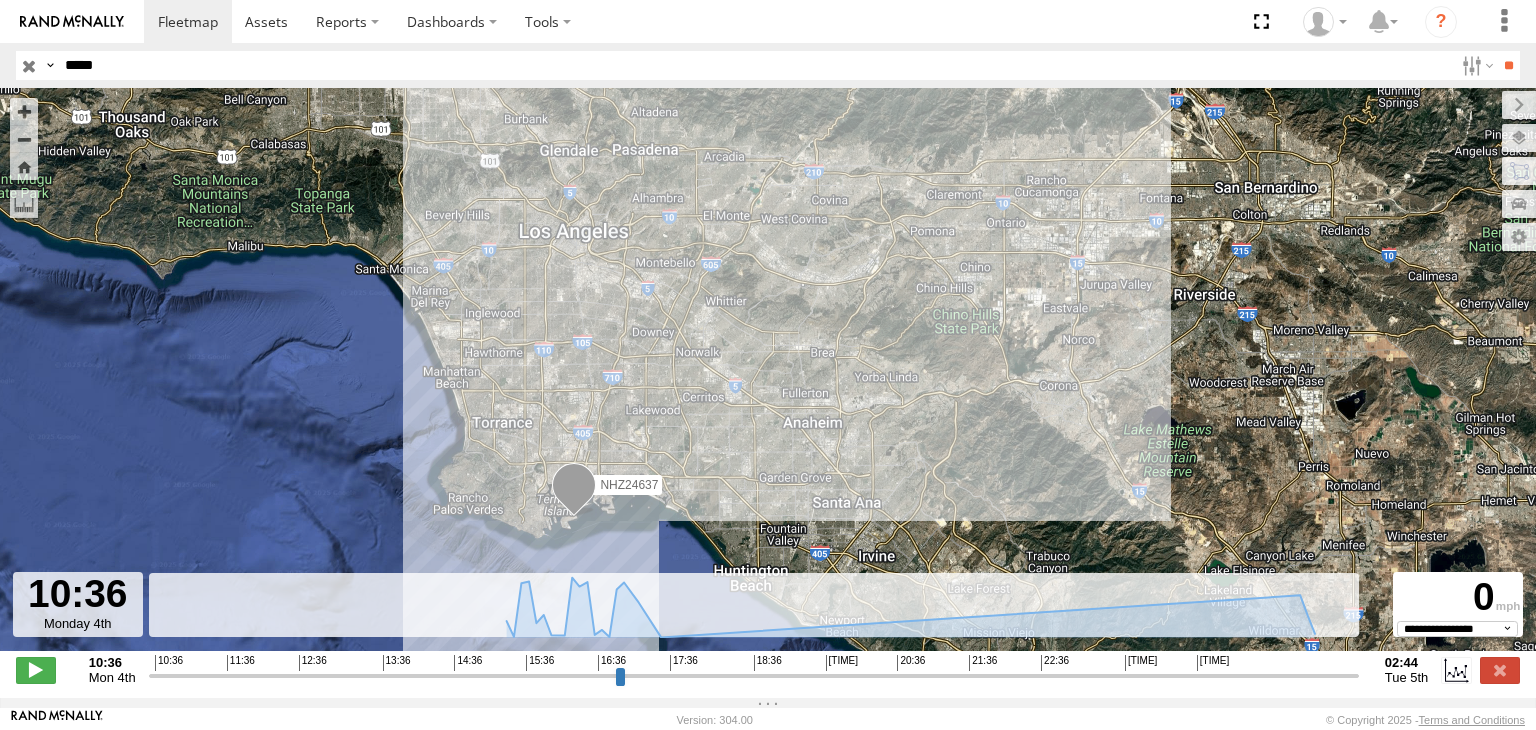 drag, startPoint x: 158, startPoint y: 685, endPoint x: 386, endPoint y: 677, distance: 228.1403 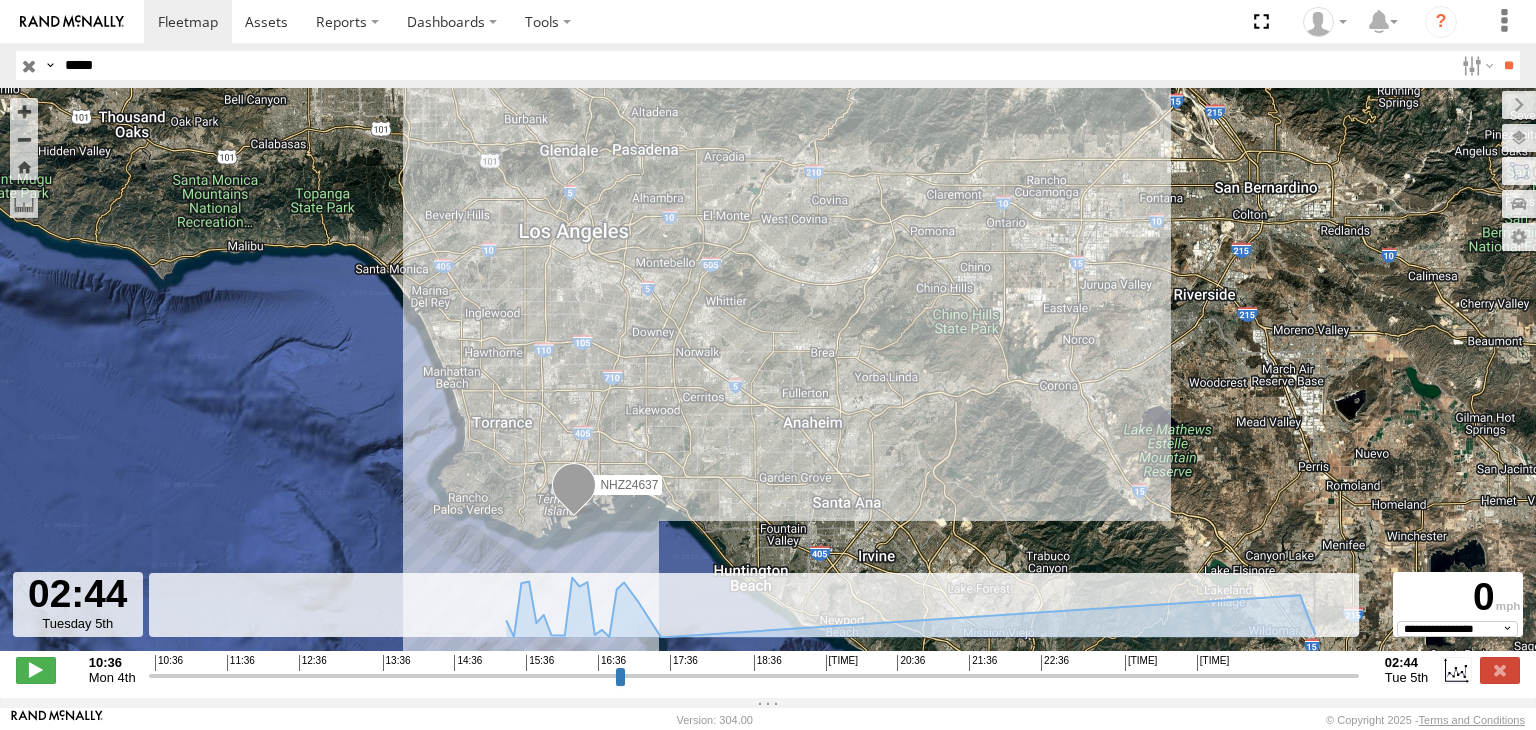 drag, startPoint x: 179, startPoint y: 679, endPoint x: 1374, endPoint y: 689, distance: 1195.0419 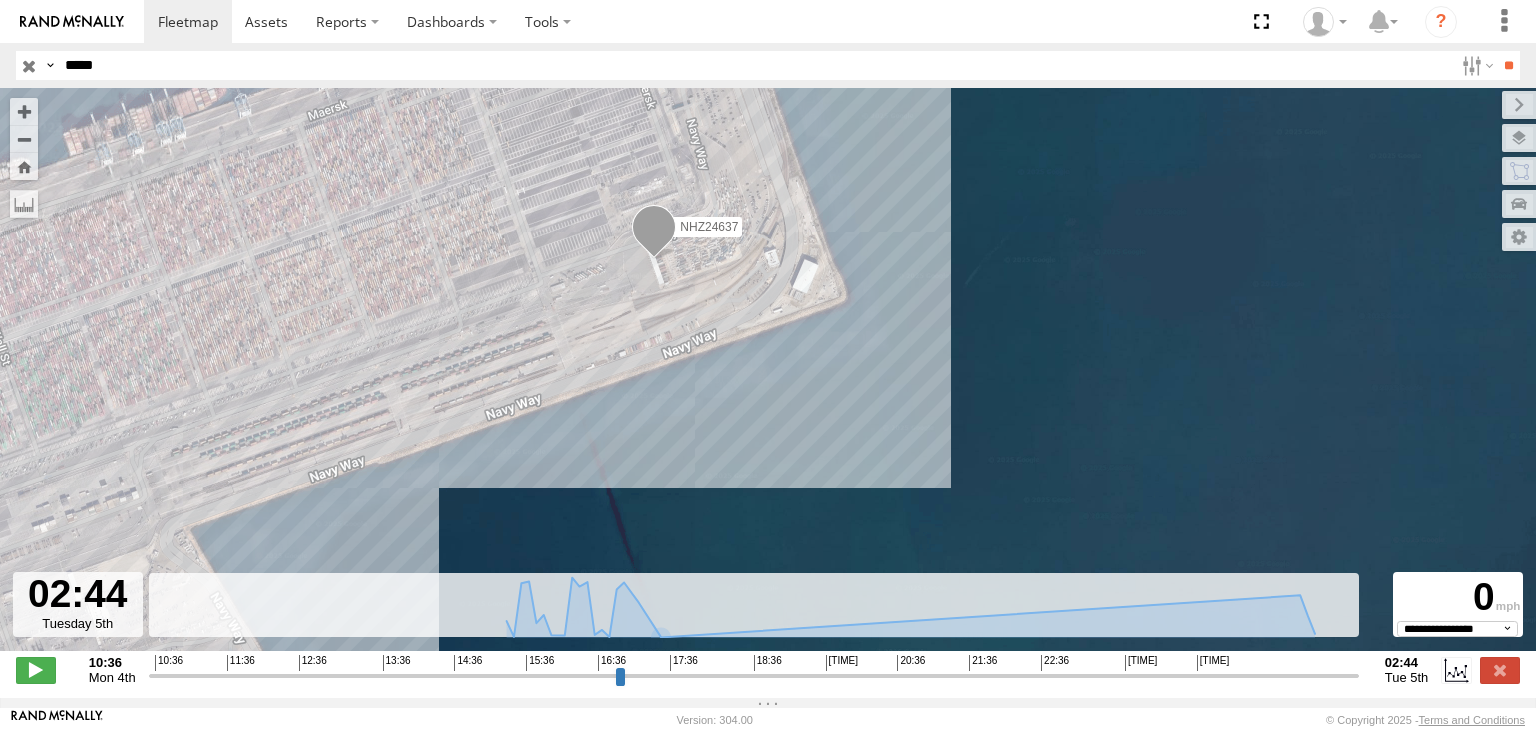 drag, startPoint x: 656, startPoint y: 269, endPoint x: 677, endPoint y: 535, distance: 266.82767 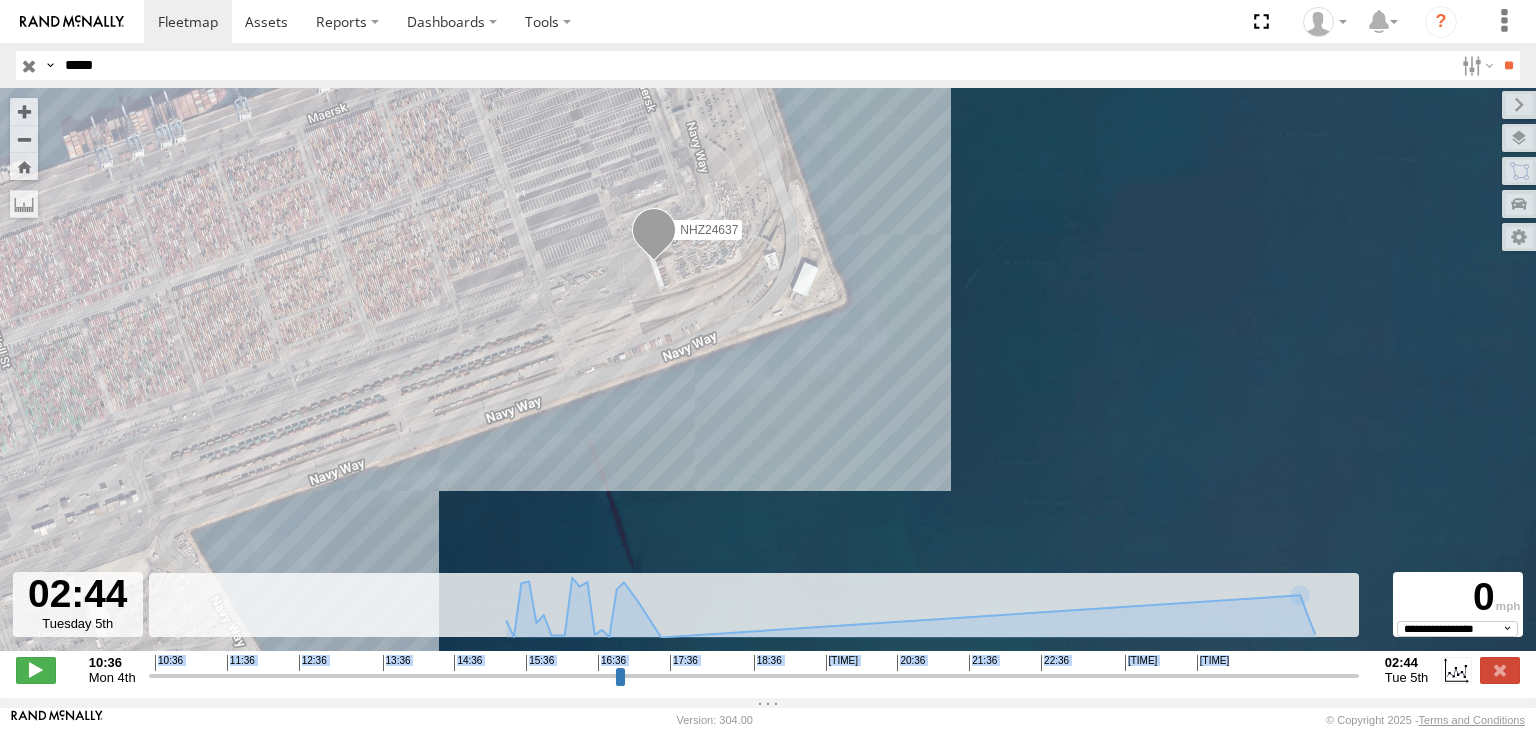 click on "[TIME] [DAY] [DATE]
Created with Highcharts 6.0.7 Highcharts.com
[TIME] [TIME] [TIME] [TIME] [TIME] [TIME] [TIME] [TIME] [TIME] [TIME]
[TIME] [DAY] [DATE]" at bounding box center (768, 670) 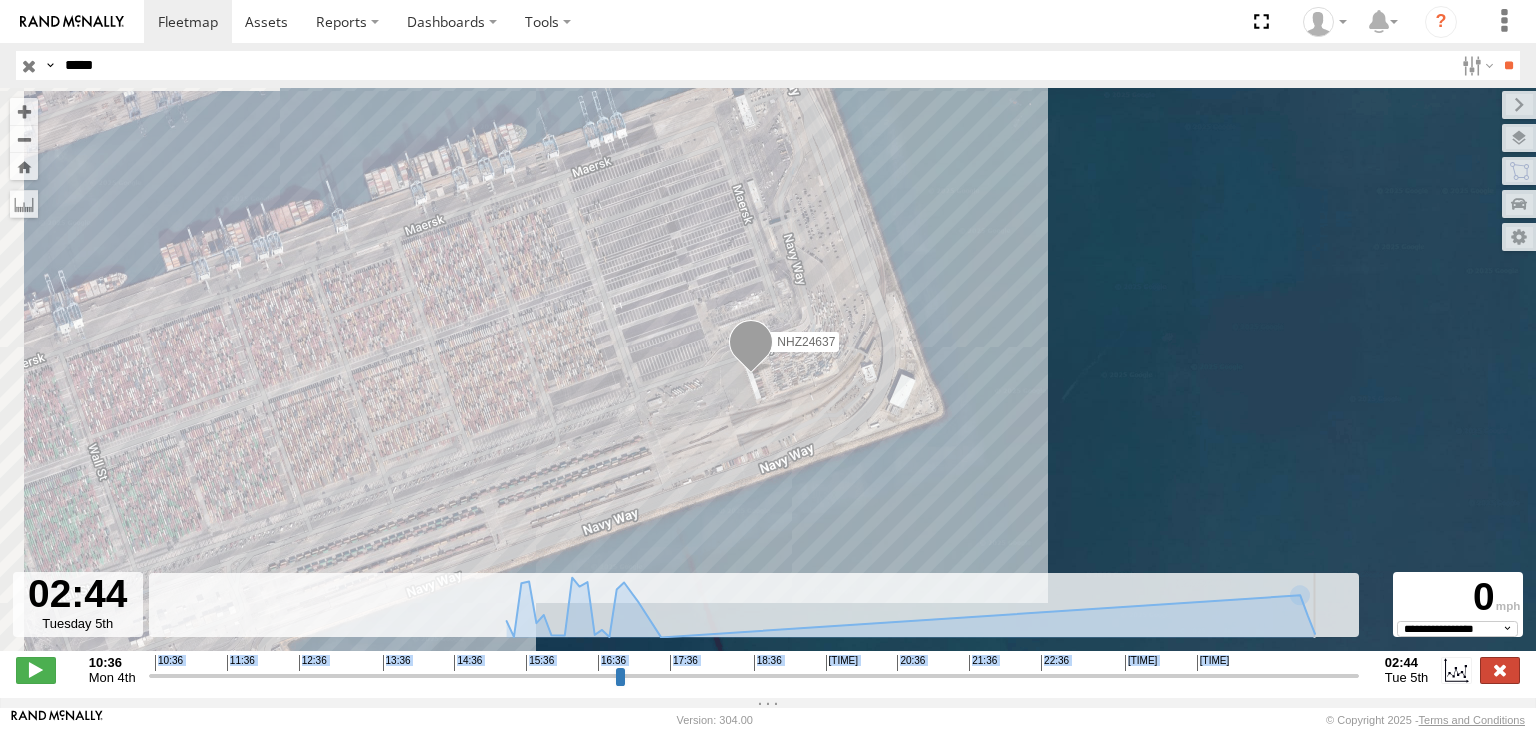 drag, startPoint x: 1358, startPoint y: 690, endPoint x: 1488, endPoint y: 690, distance: 130 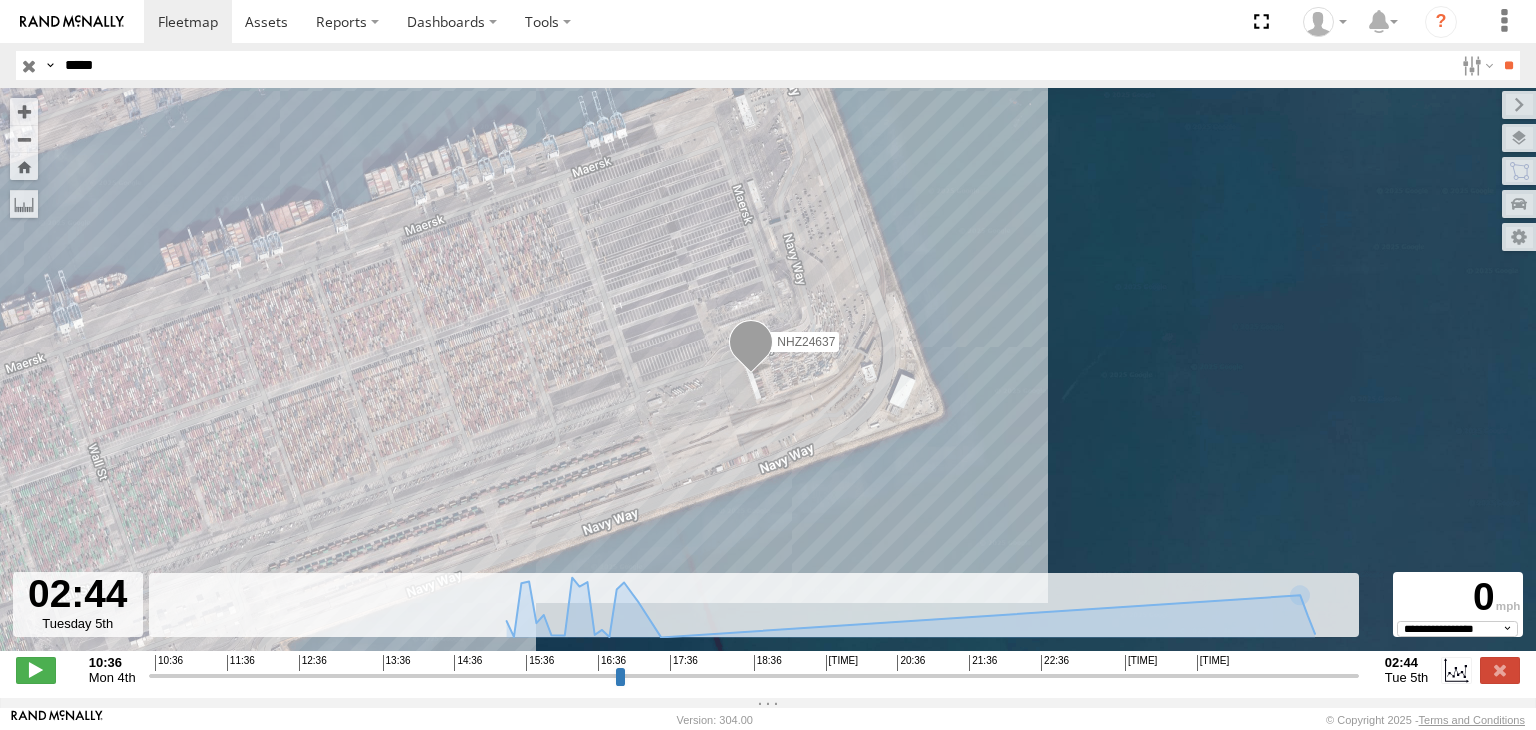 click on "[SYMBOLS]
[TIME] [DAY] [DATE]
Created with Highcharts 6.0.7 Highcharts.com
[TIME] [TIME] [TIME] [TIME] [TIME] [TIME] [TIME] [TIME] [TIME] [TIME] [TIME]
[TIME] [DAY] [DATE]" at bounding box center (768, 672) 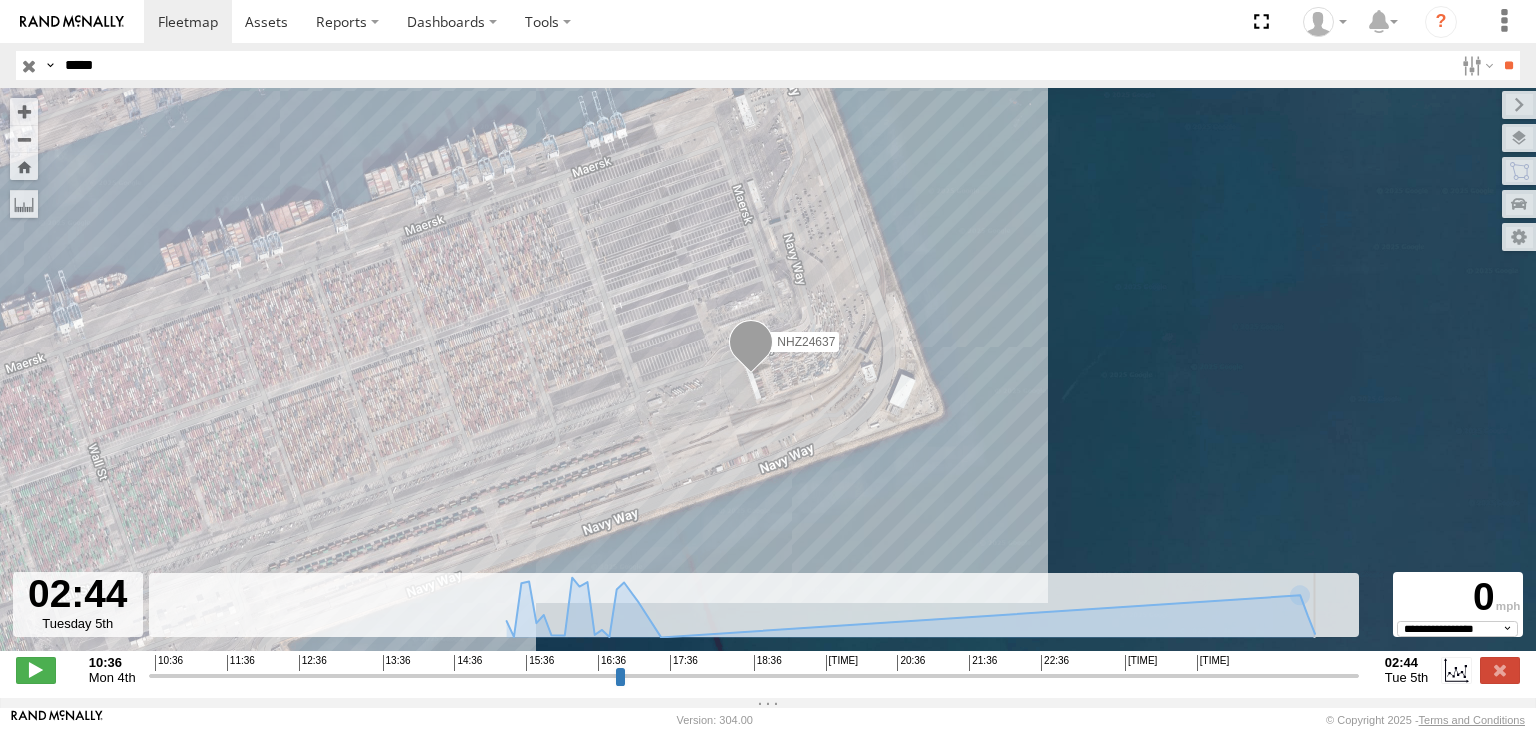 drag, startPoint x: 1232, startPoint y: 682, endPoint x: 1364, endPoint y: 680, distance: 132.01515 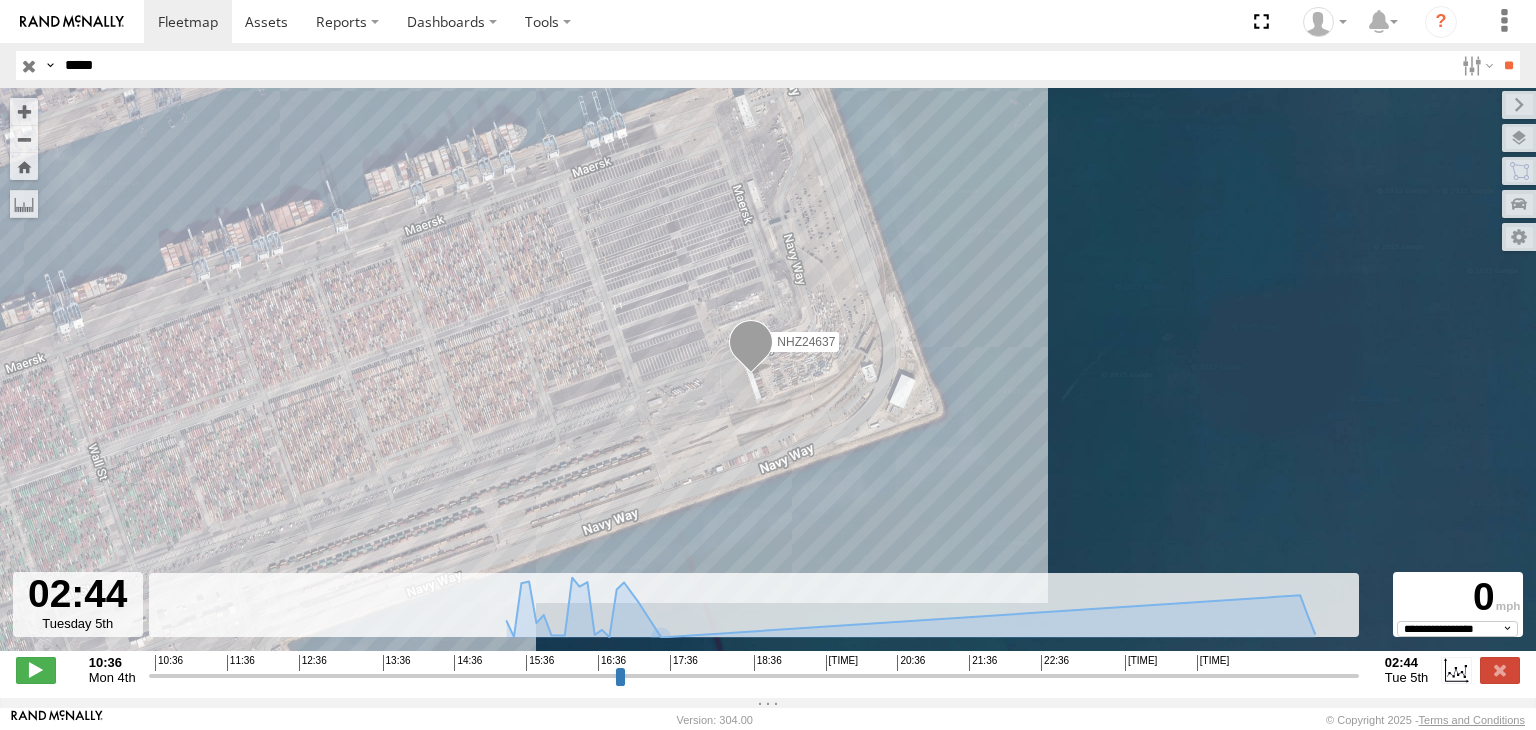 click on "*****" at bounding box center [755, 65] 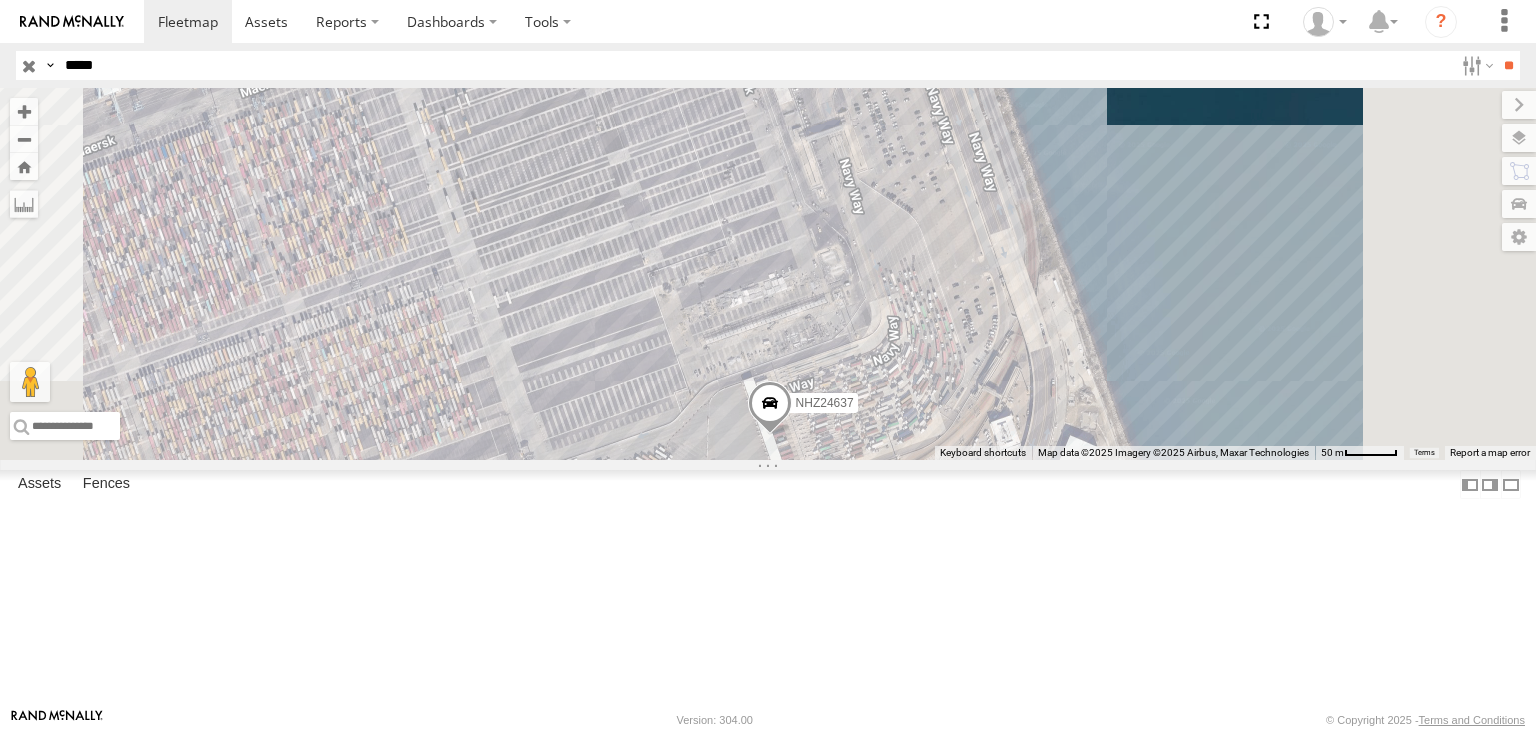 click on "Asset
Current Location" at bounding box center (0, 0) 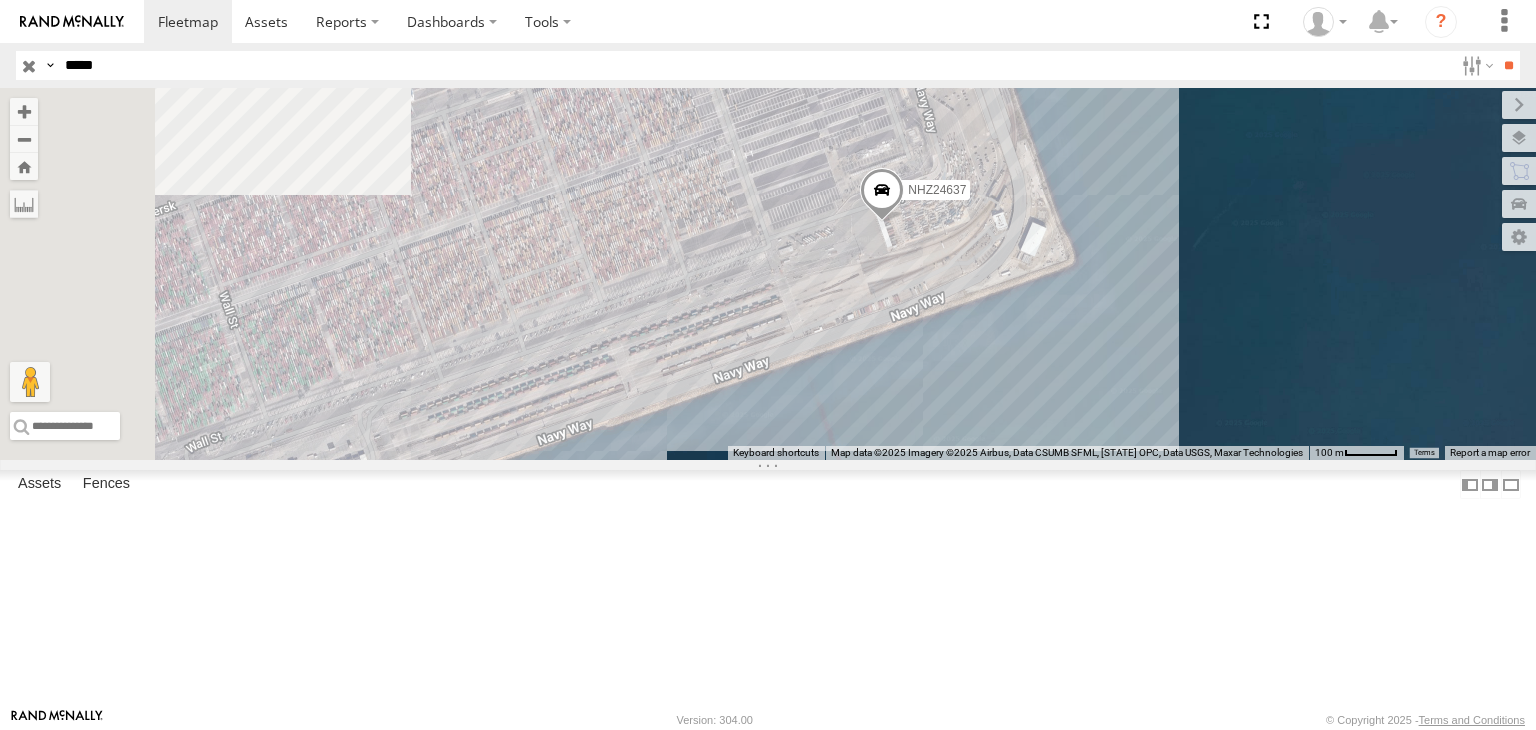 drag, startPoint x: 790, startPoint y: 357, endPoint x: 1028, endPoint y: 388, distance: 240.01042 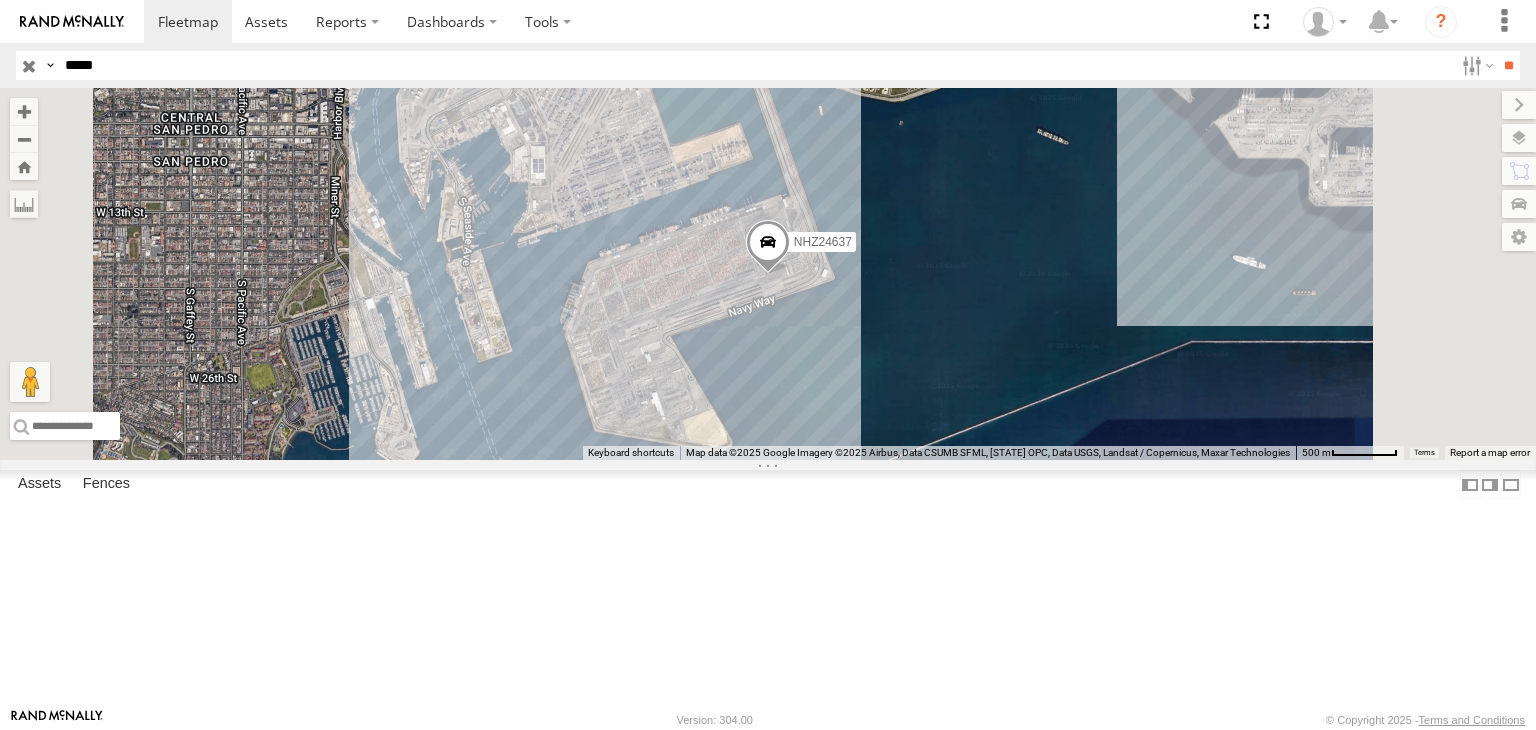 click on "*****" at bounding box center (755, 65) 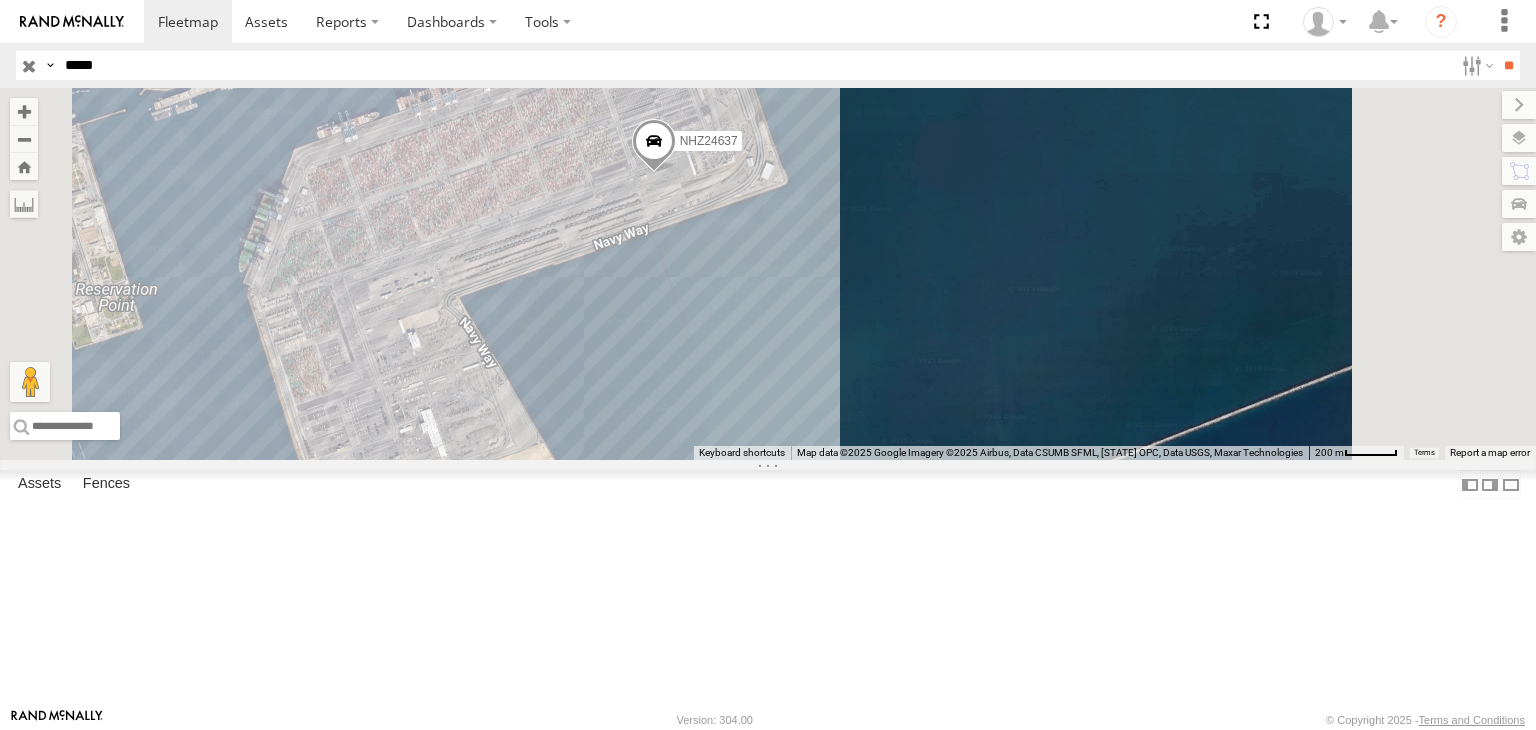 drag, startPoint x: 969, startPoint y: 330, endPoint x: 921, endPoint y: 433, distance: 113.63538 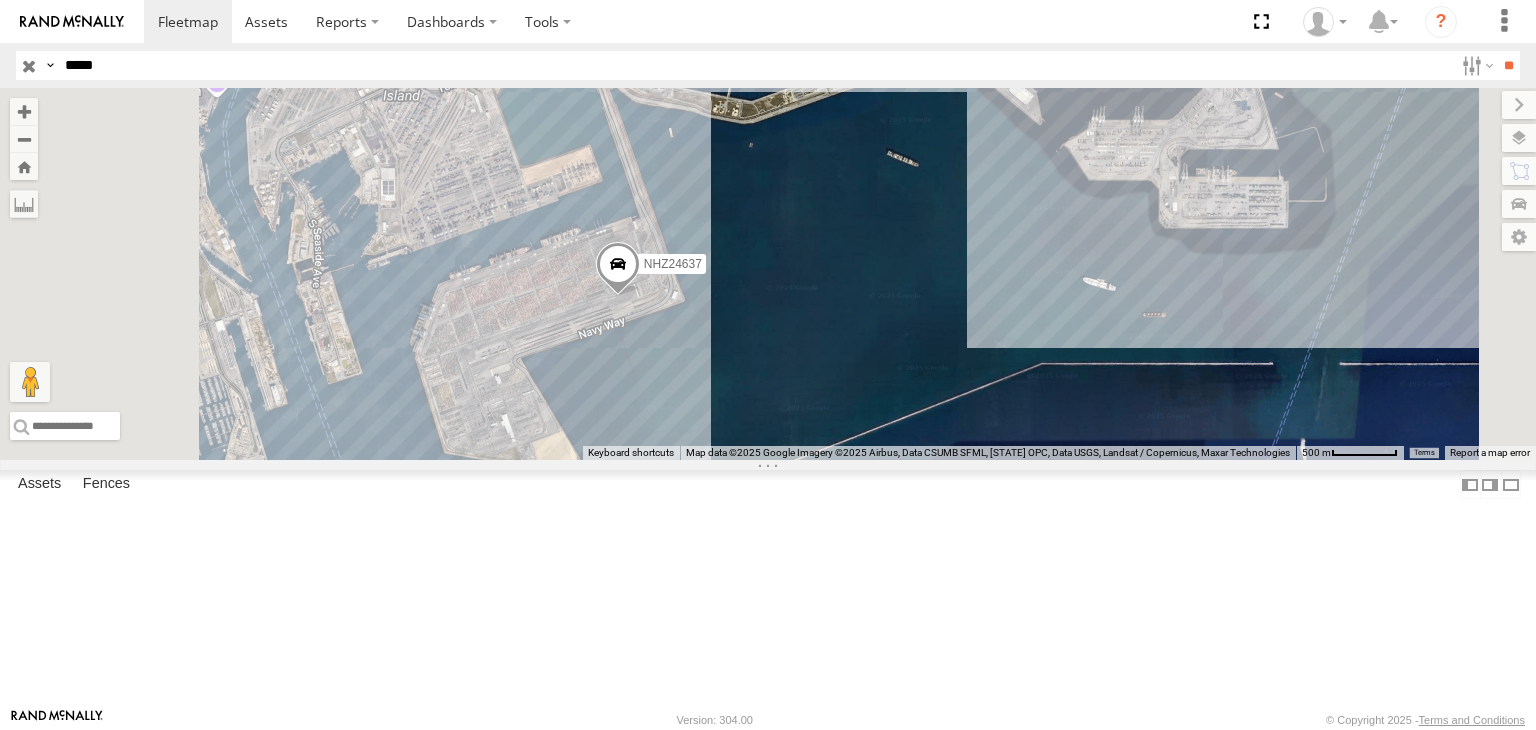 drag, startPoint x: 984, startPoint y: 432, endPoint x: 937, endPoint y: 489, distance: 73.87828 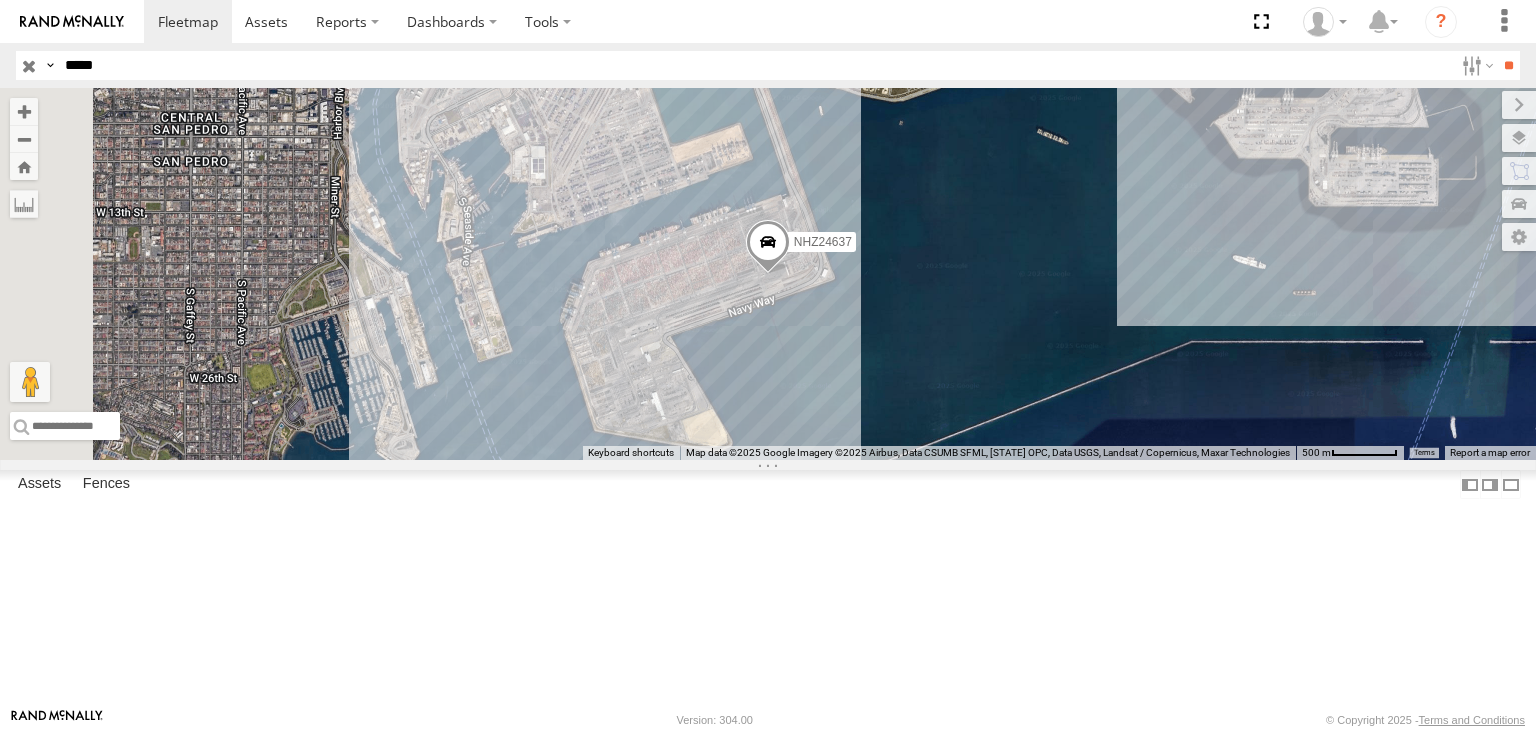 click on "*****" at bounding box center (755, 65) 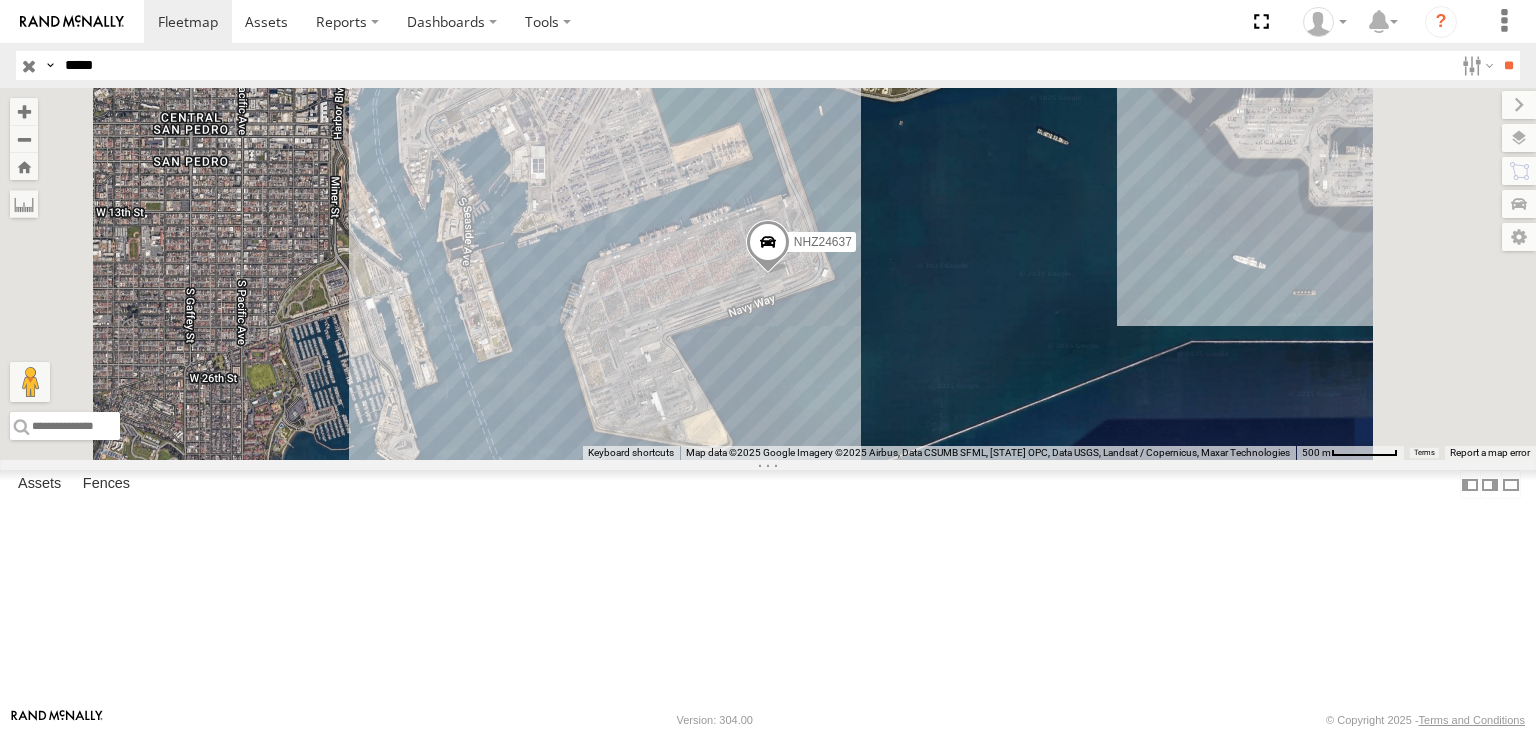 click on "*****" at bounding box center (755, 65) 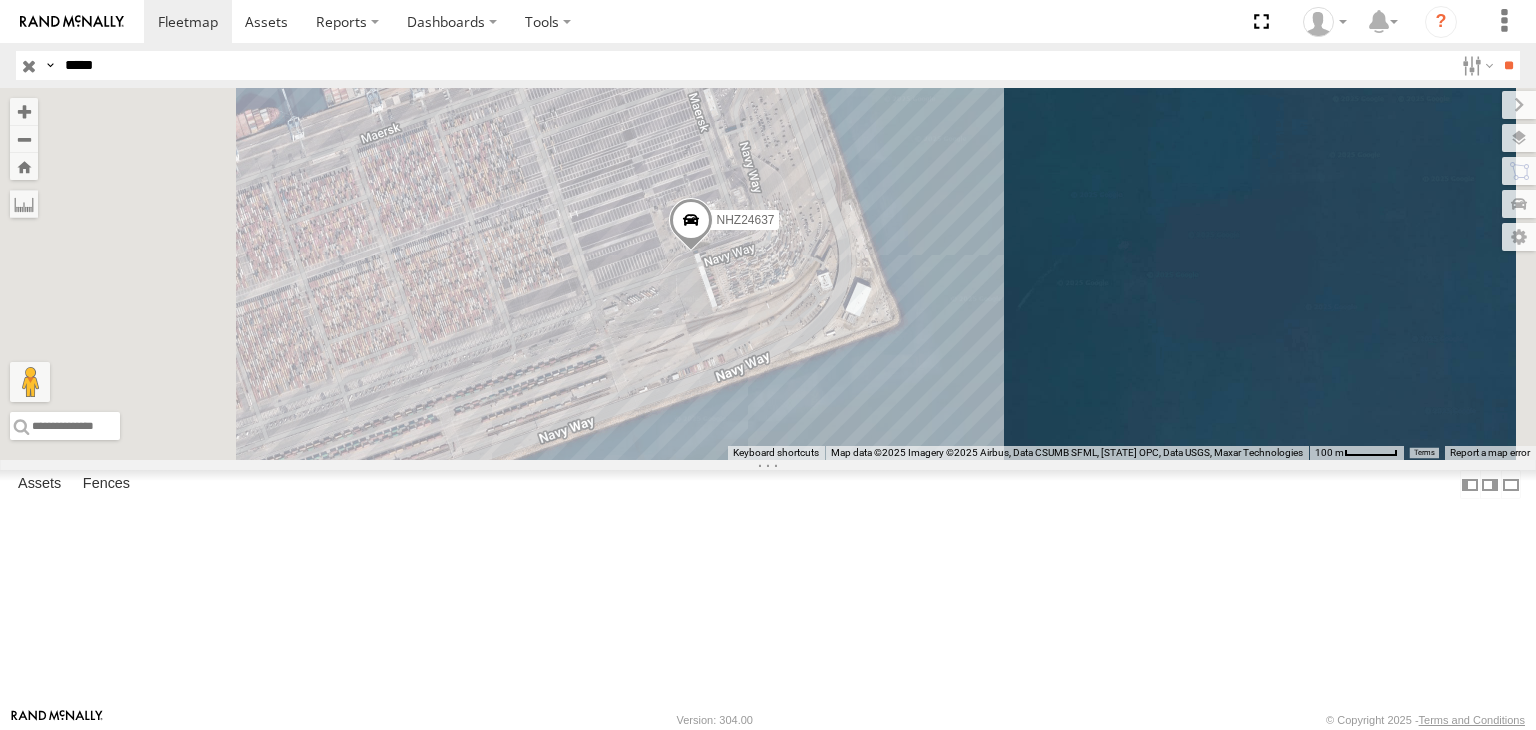 click on "*****" at bounding box center (755, 65) 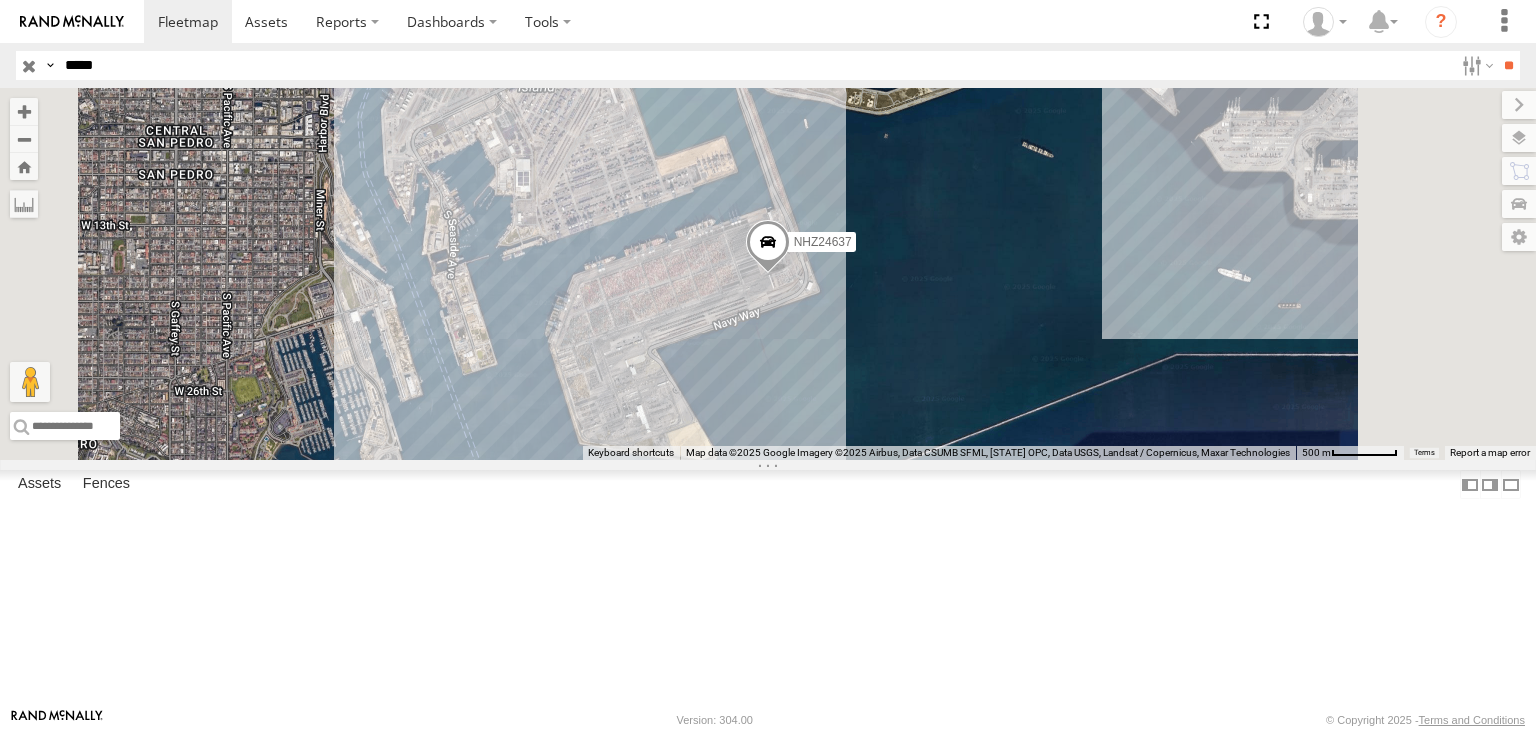 click at bounding box center [0, 0] 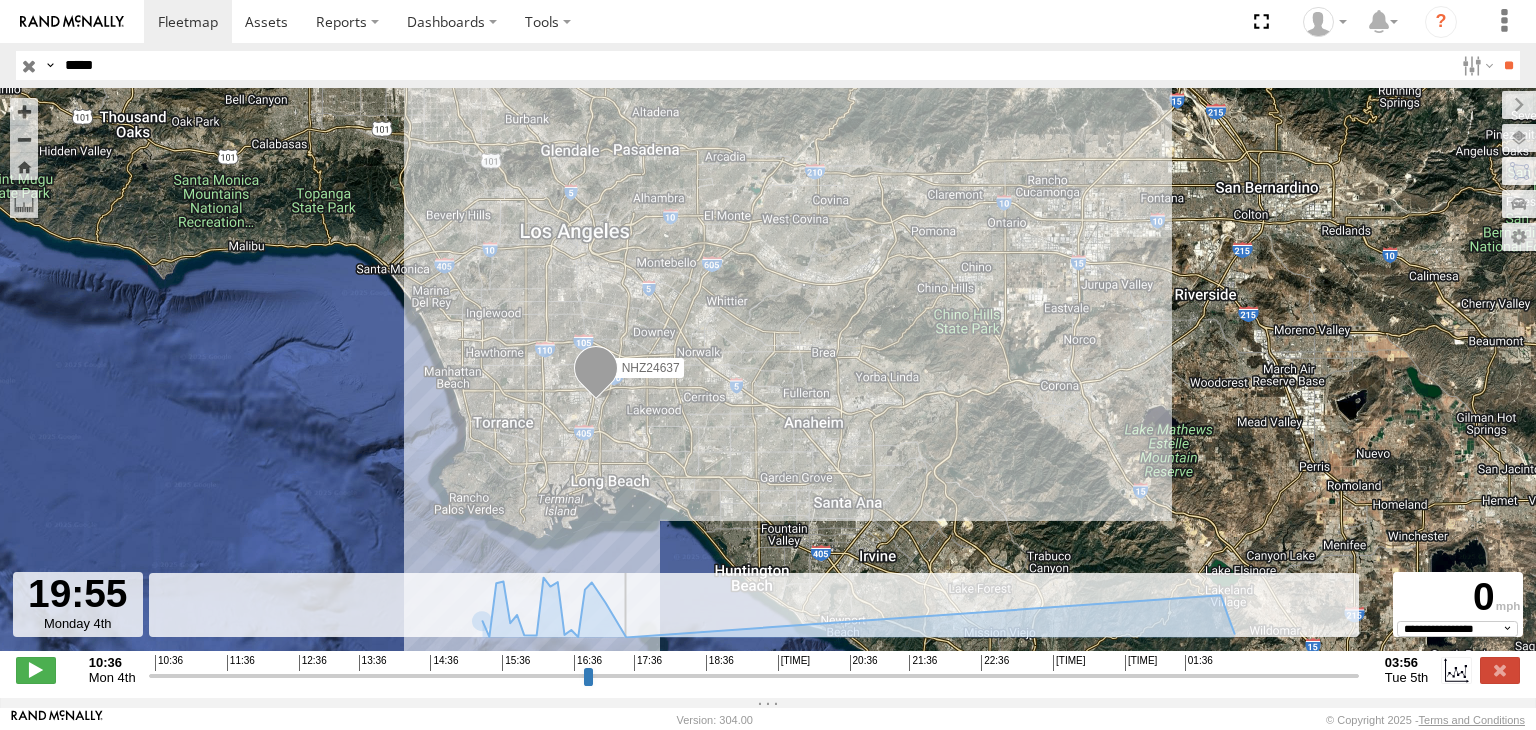 drag, startPoint x: 167, startPoint y: 688, endPoint x: 806, endPoint y: 667, distance: 639.345 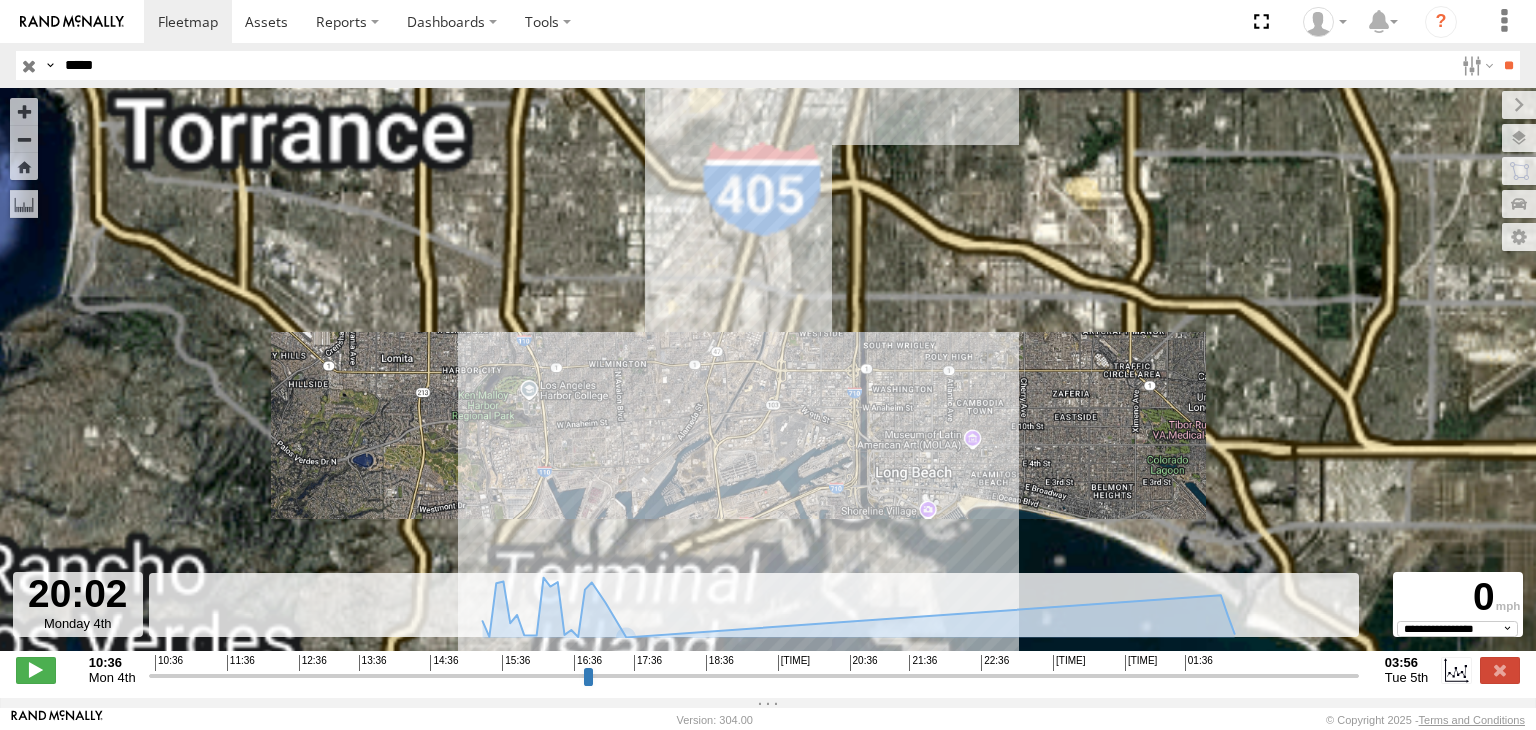 drag, startPoint x: 726, startPoint y: 285, endPoint x: 751, endPoint y: 109, distance: 177.76671 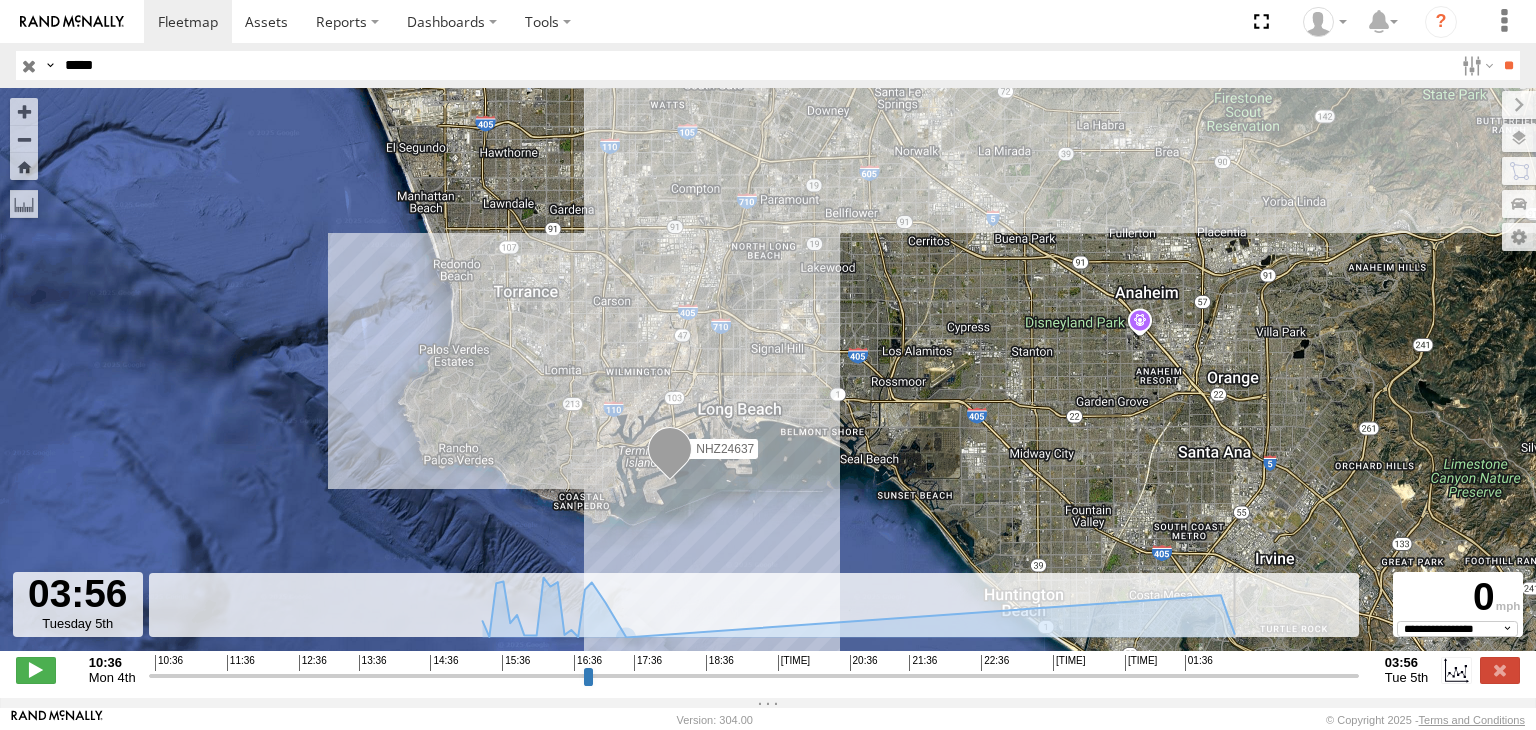 drag, startPoint x: 807, startPoint y: 689, endPoint x: 1508, endPoint y: 661, distance: 701.55896 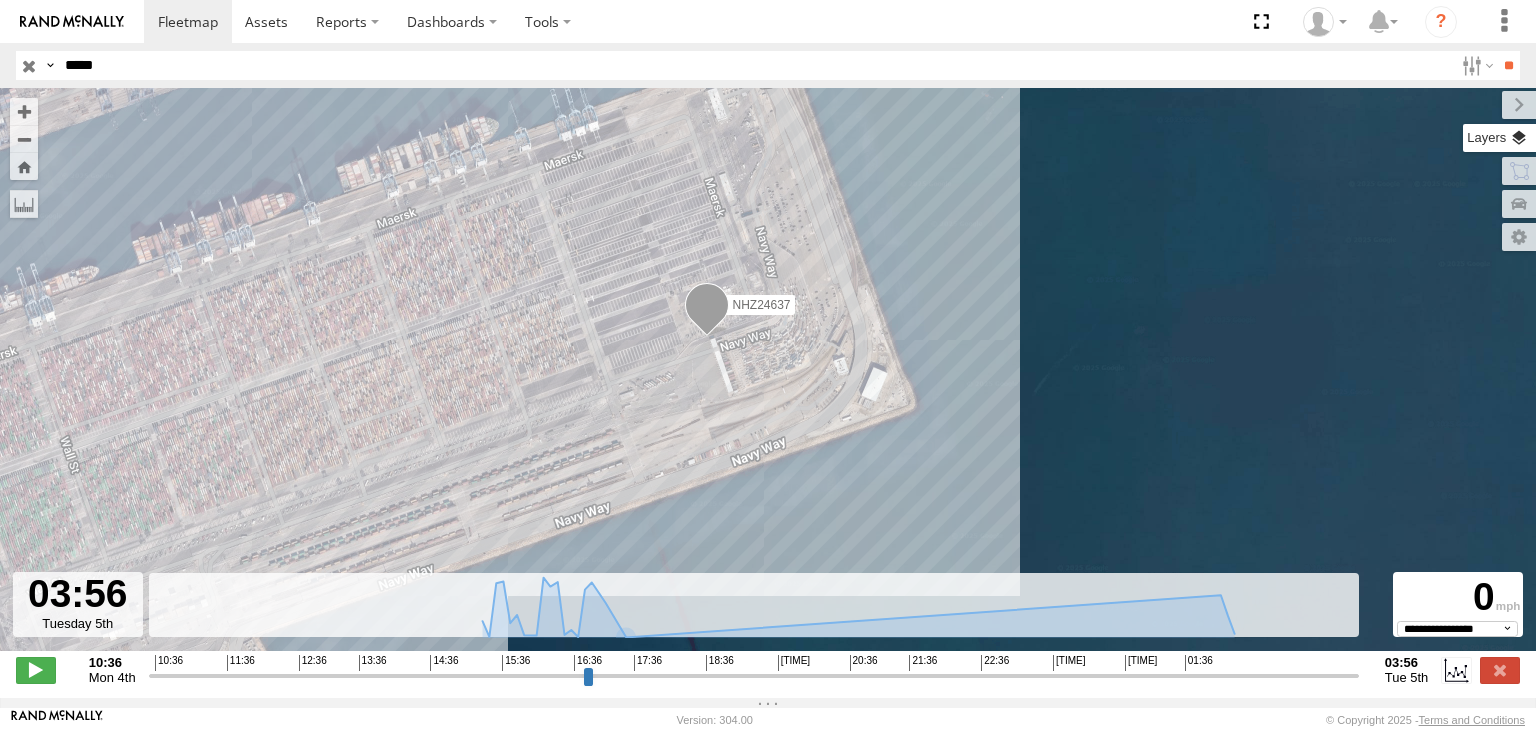 click at bounding box center (1499, 138) 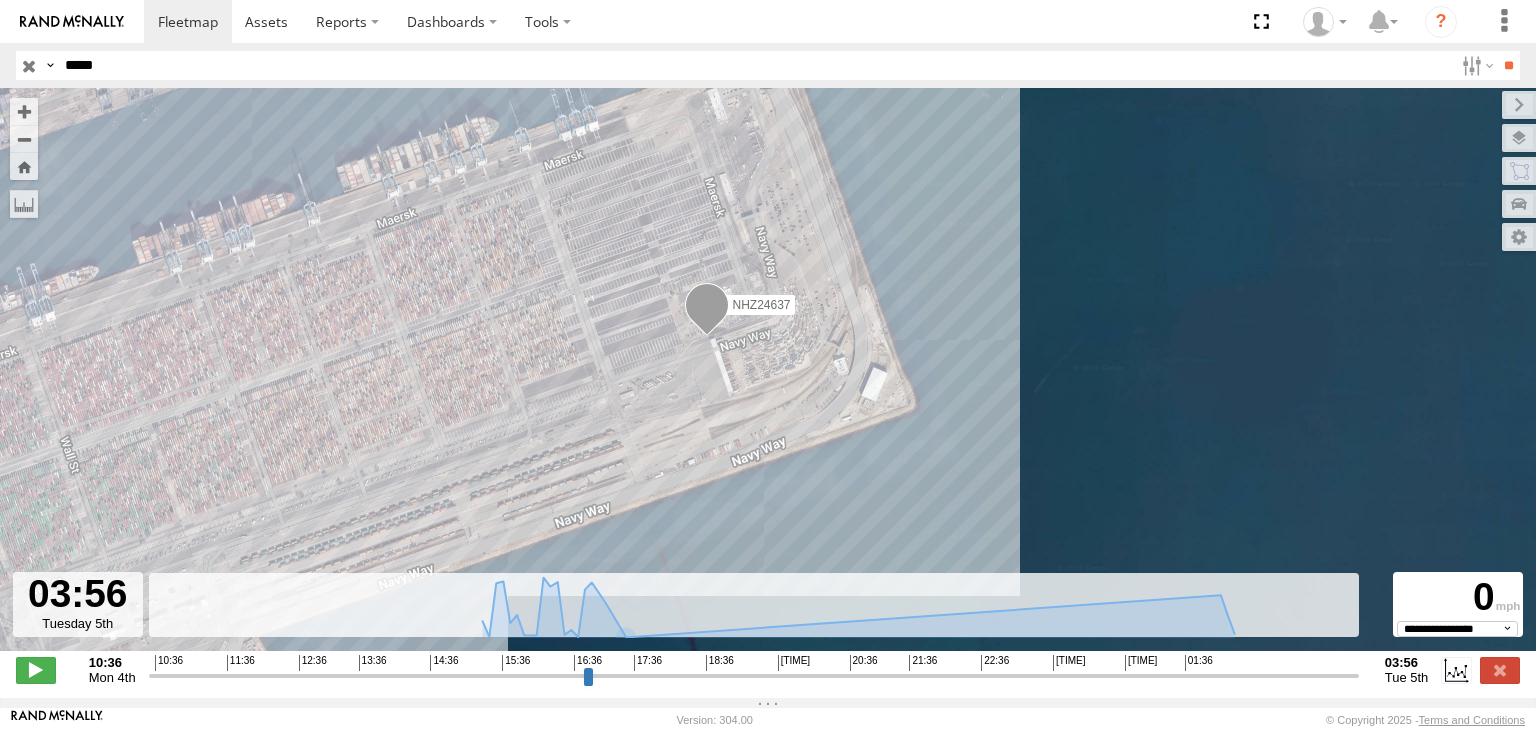 click on "NHZ24637" at bounding box center (768, 380) 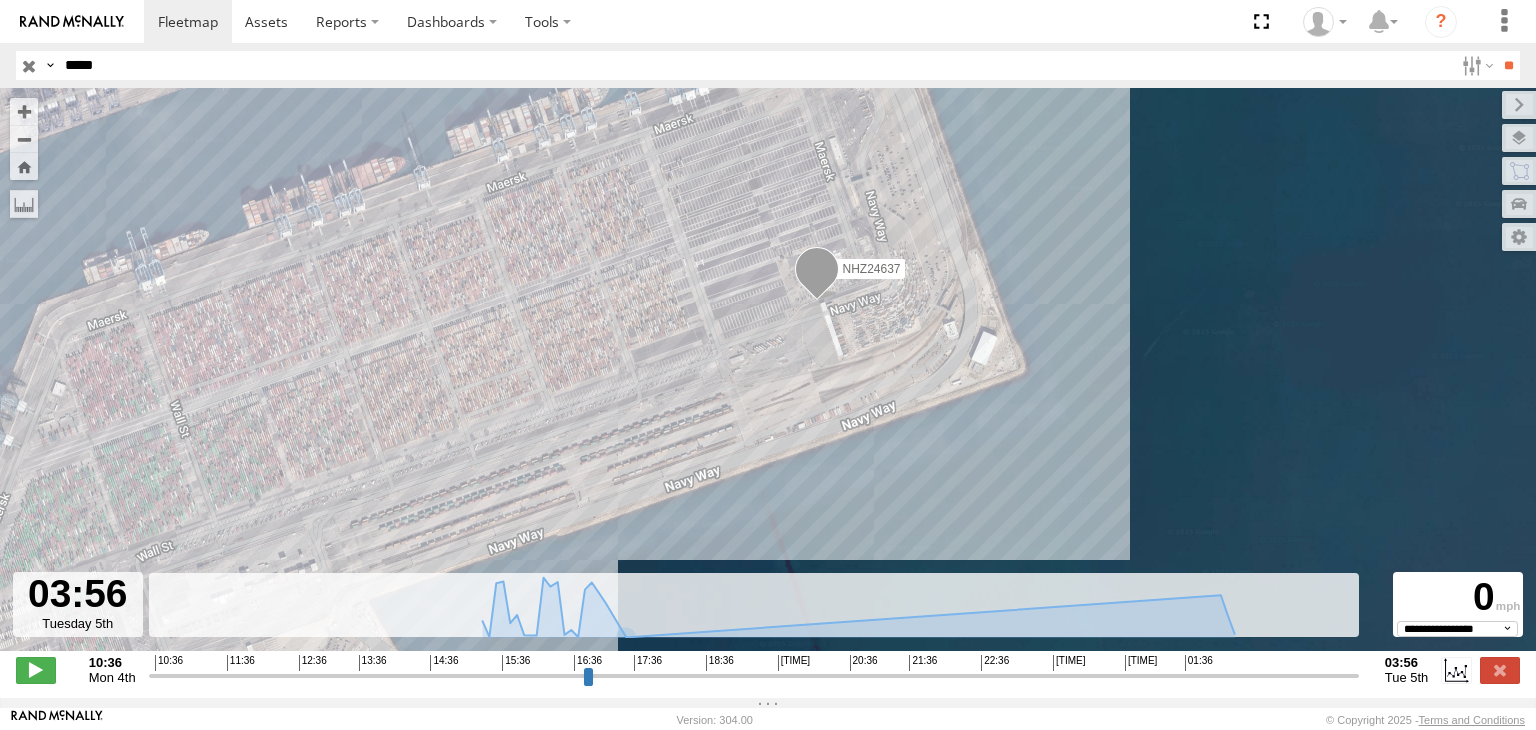 drag, startPoint x: 818, startPoint y: 359, endPoint x: 940, endPoint y: 328, distance: 125.87692 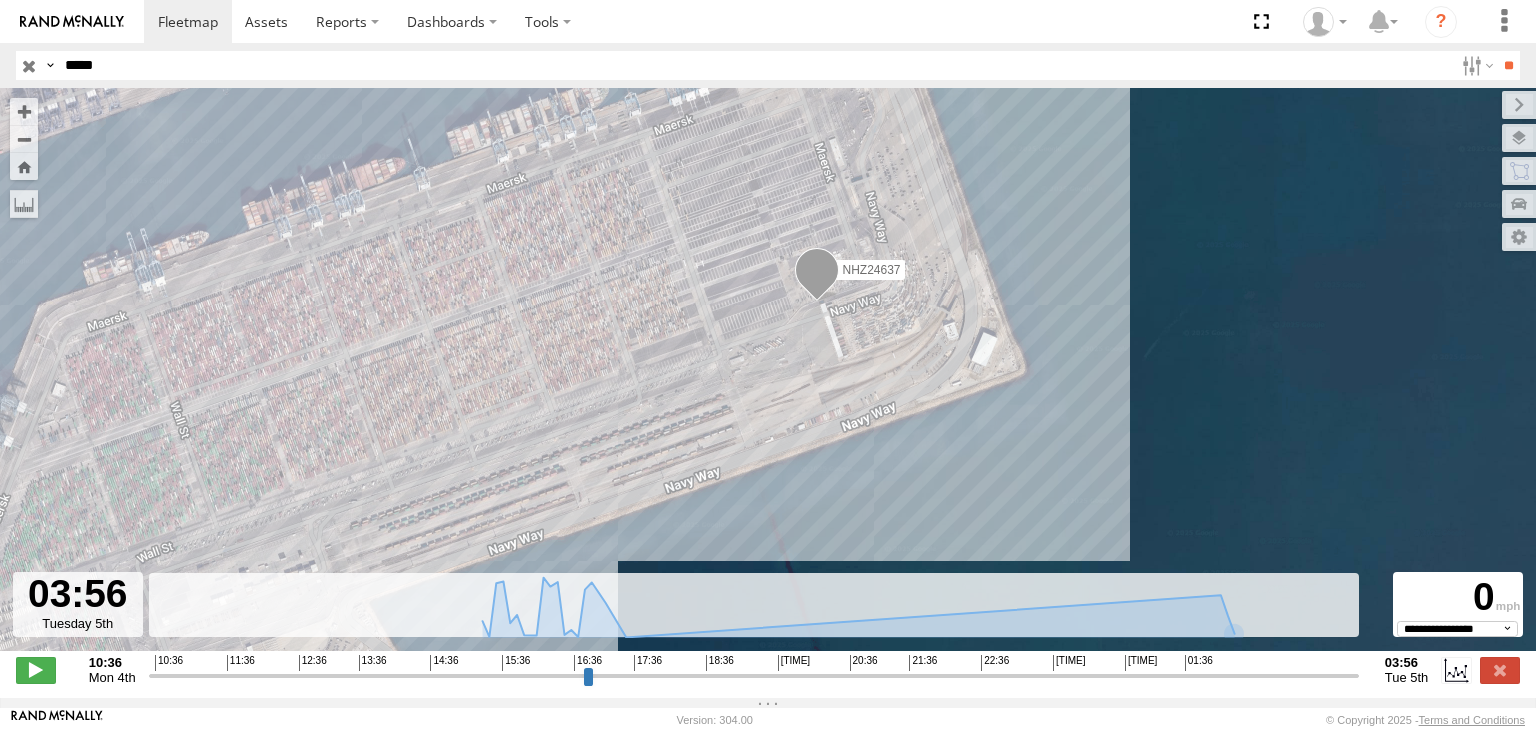 click at bounding box center (754, 675) 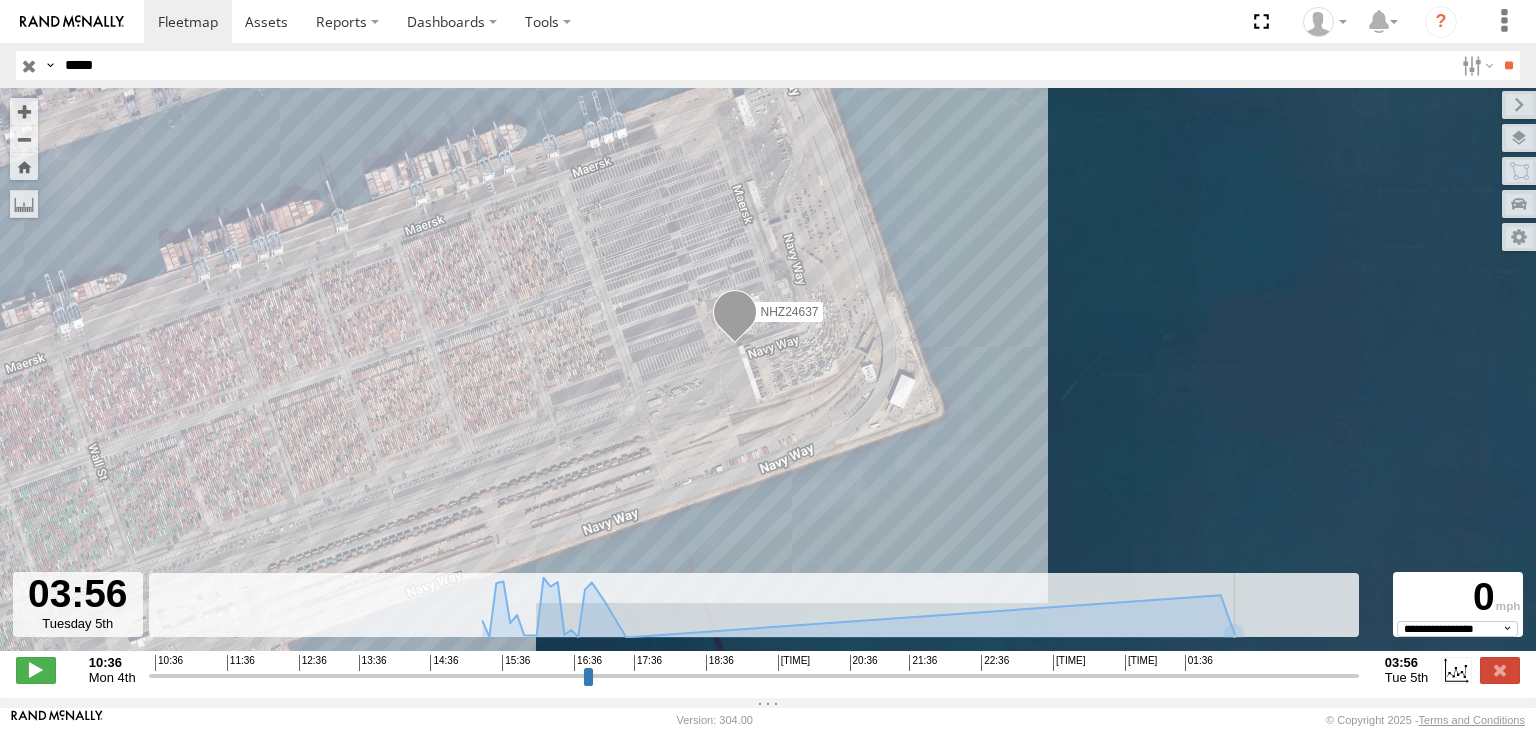 drag, startPoint x: 1151, startPoint y: 685, endPoint x: 1390, endPoint y: 670, distance: 239.47025 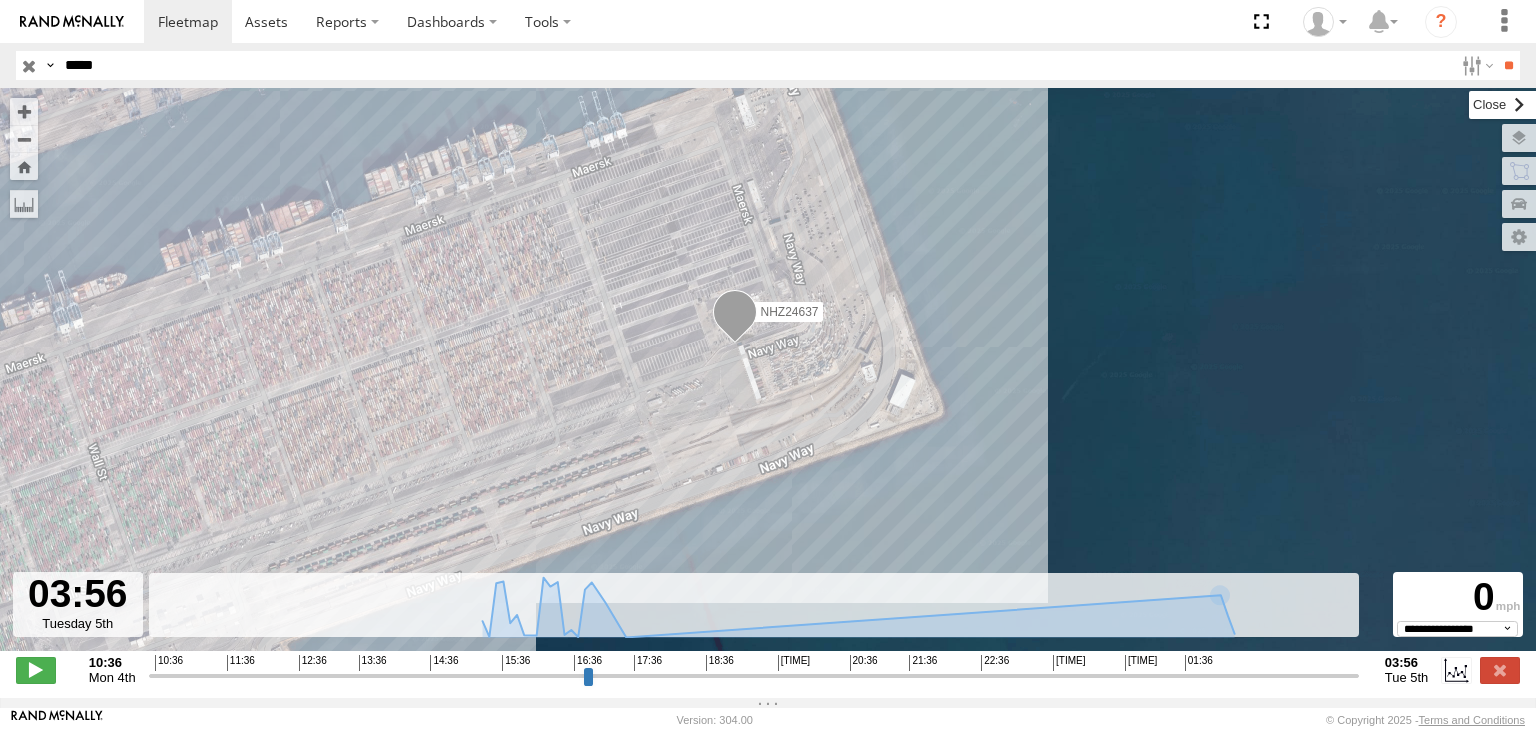 click at bounding box center [1502, 105] 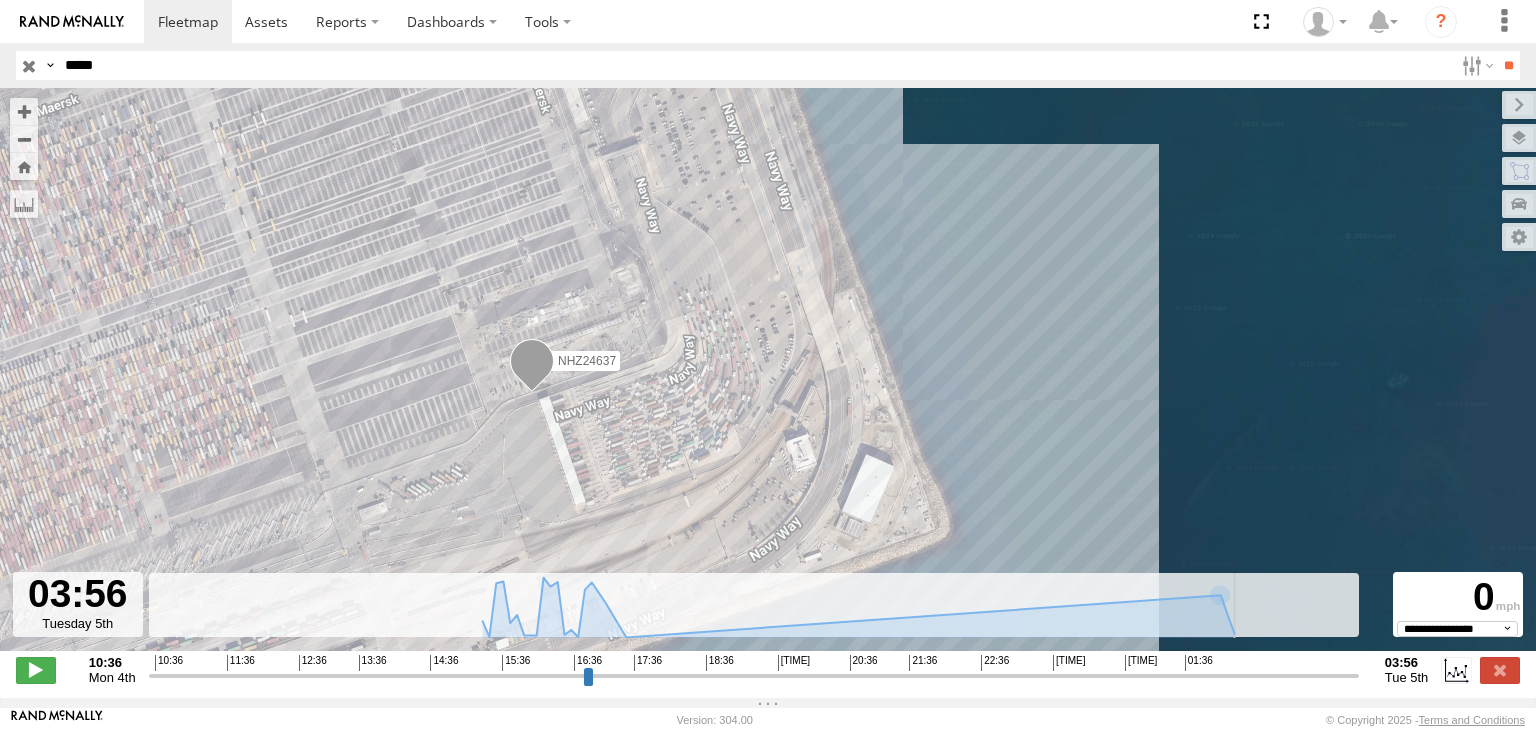 drag, startPoint x: 1348, startPoint y: 688, endPoint x: 1400, endPoint y: 673, distance: 54.120235 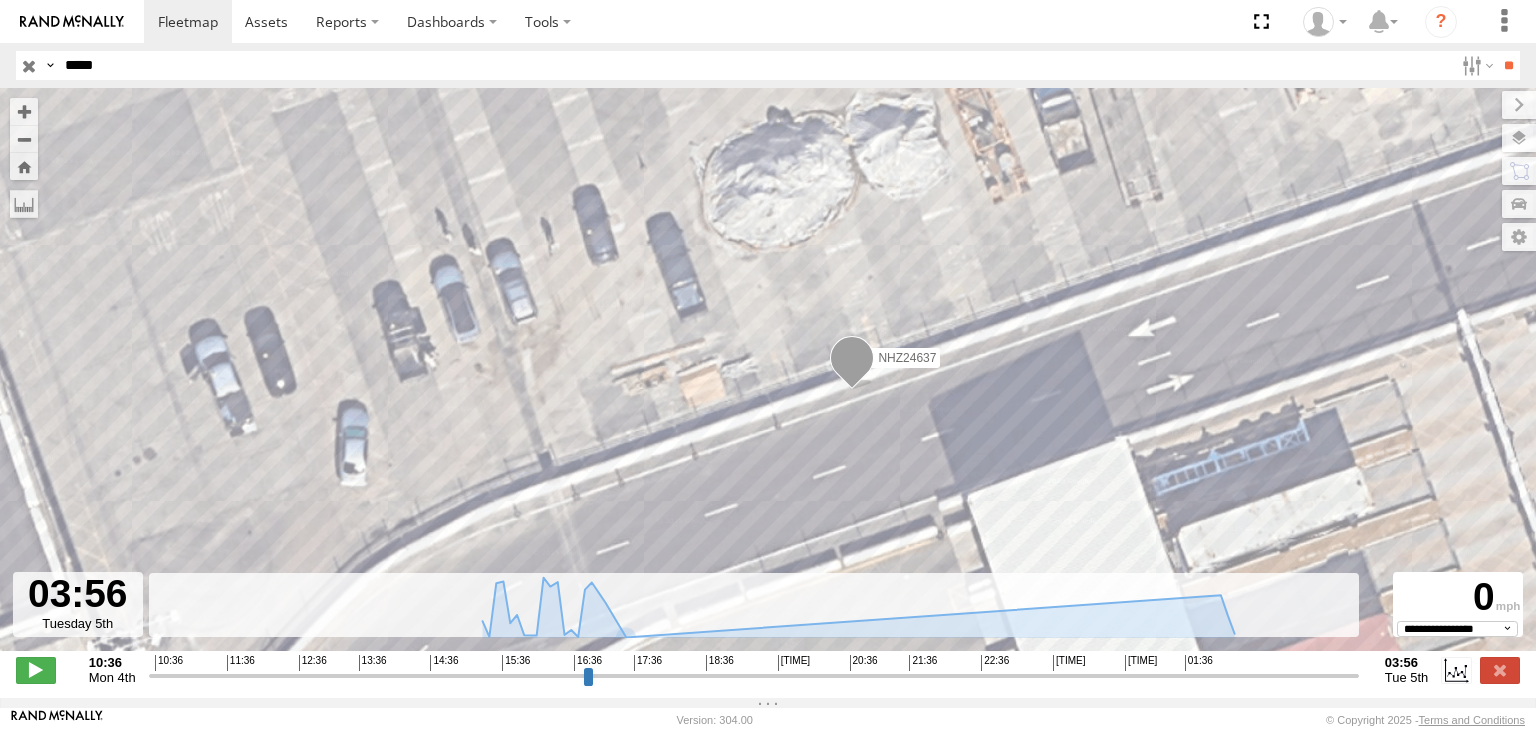 drag, startPoint x: 656, startPoint y: 354, endPoint x: 946, endPoint y: 365, distance: 290.20856 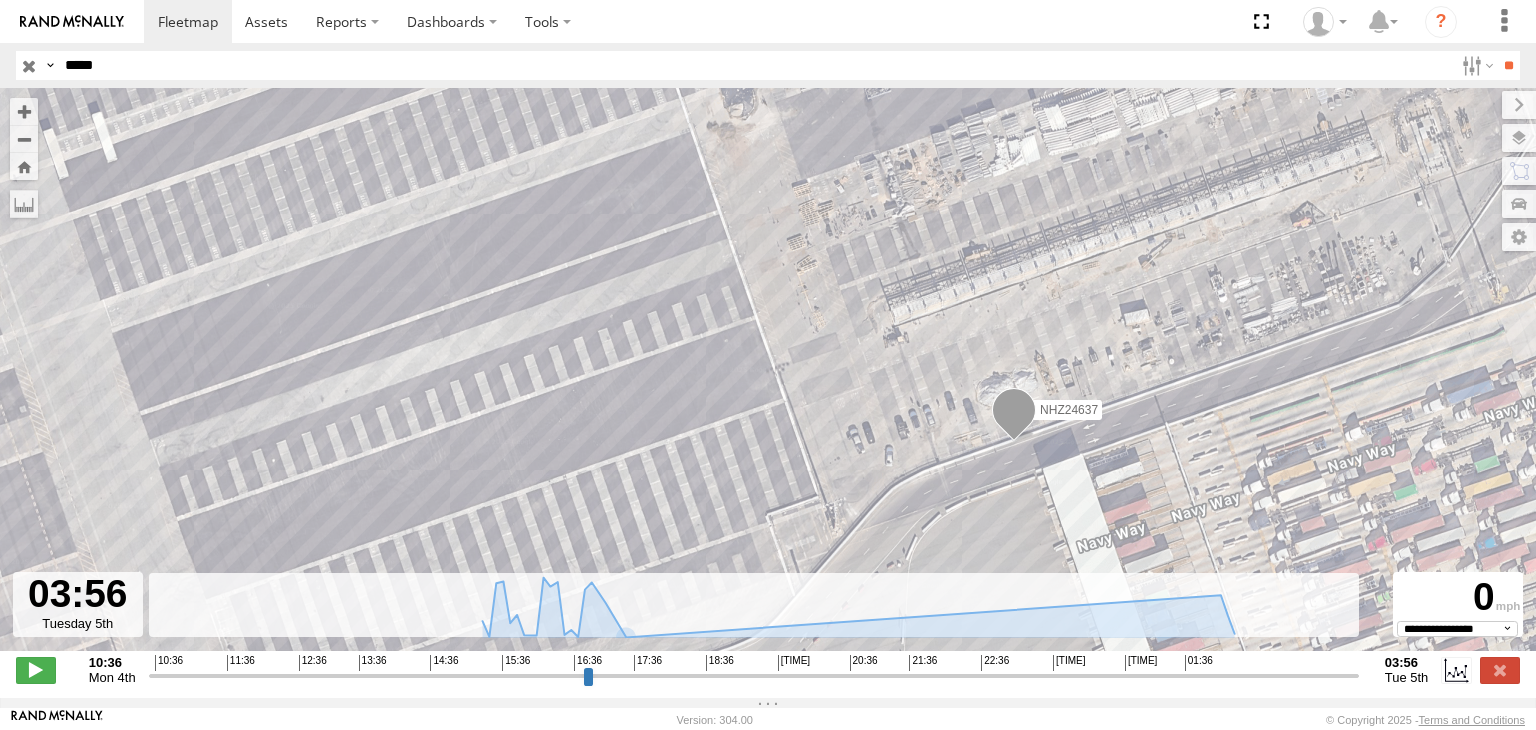 drag, startPoint x: 954, startPoint y: 365, endPoint x: 1052, endPoint y: 453, distance: 131.7118 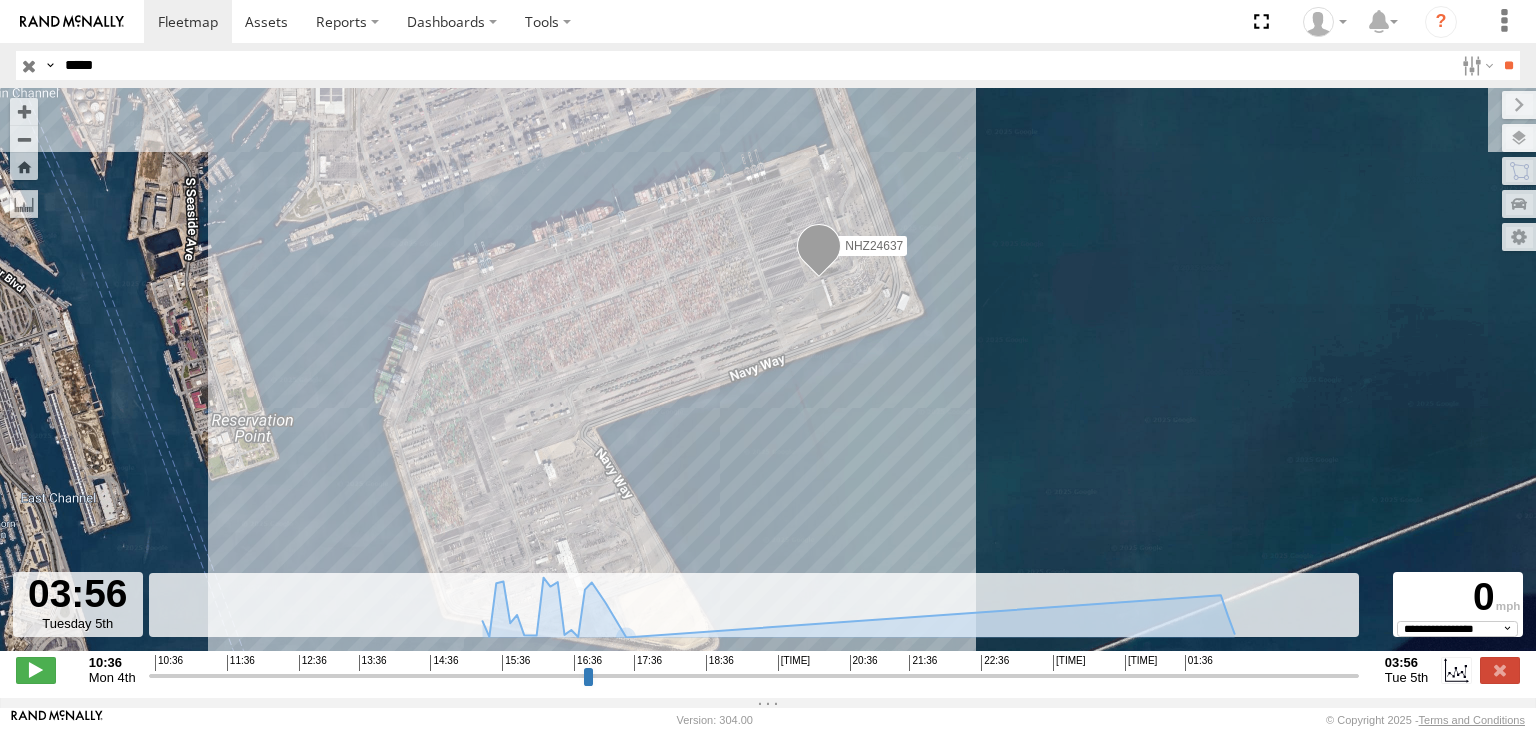 drag, startPoint x: 1270, startPoint y: 452, endPoint x: 986, endPoint y: 262, distance: 341.69577 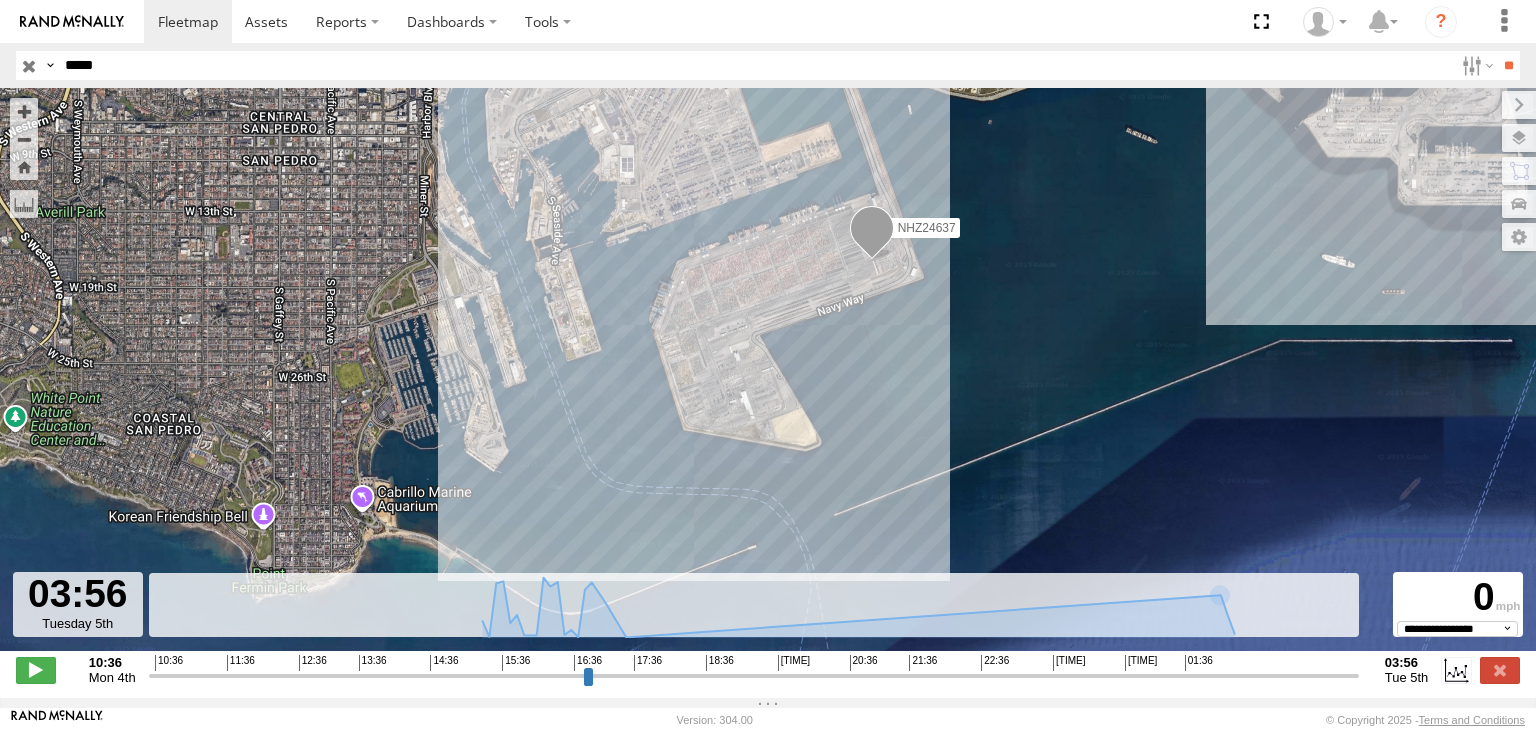 click on "*****" at bounding box center [755, 65] 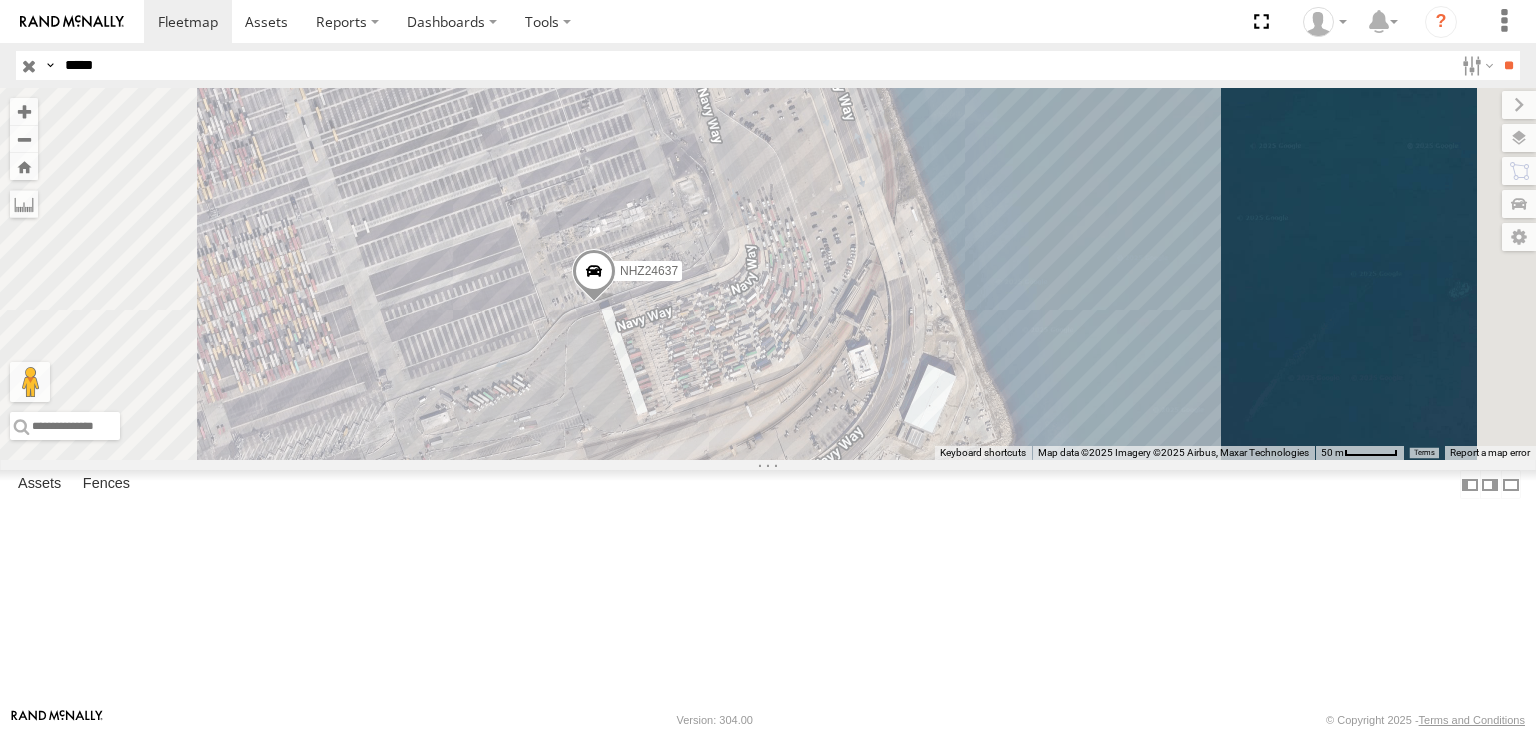 click at bounding box center [0, 0] 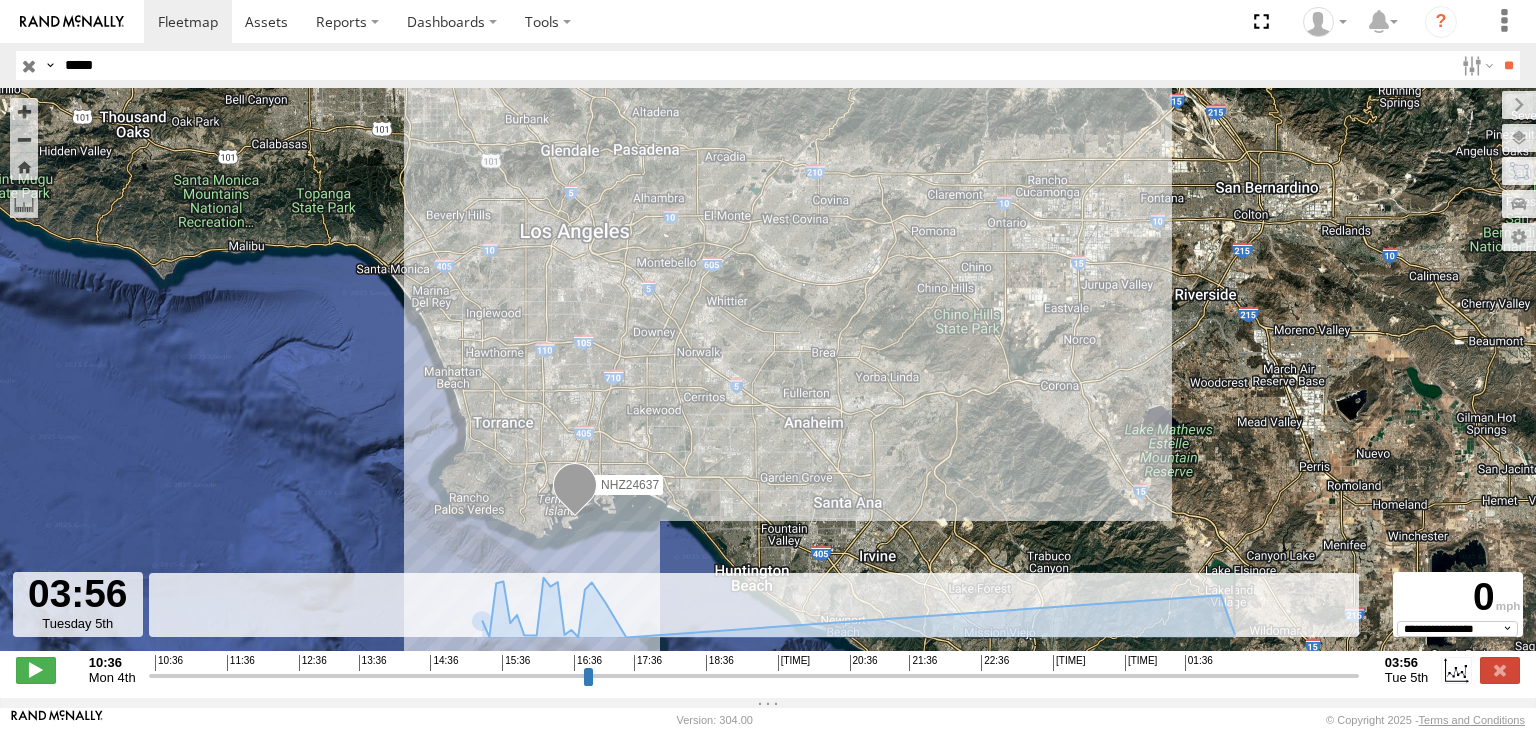 drag, startPoint x: 152, startPoint y: 682, endPoint x: 1535, endPoint y: 636, distance: 1383.7648 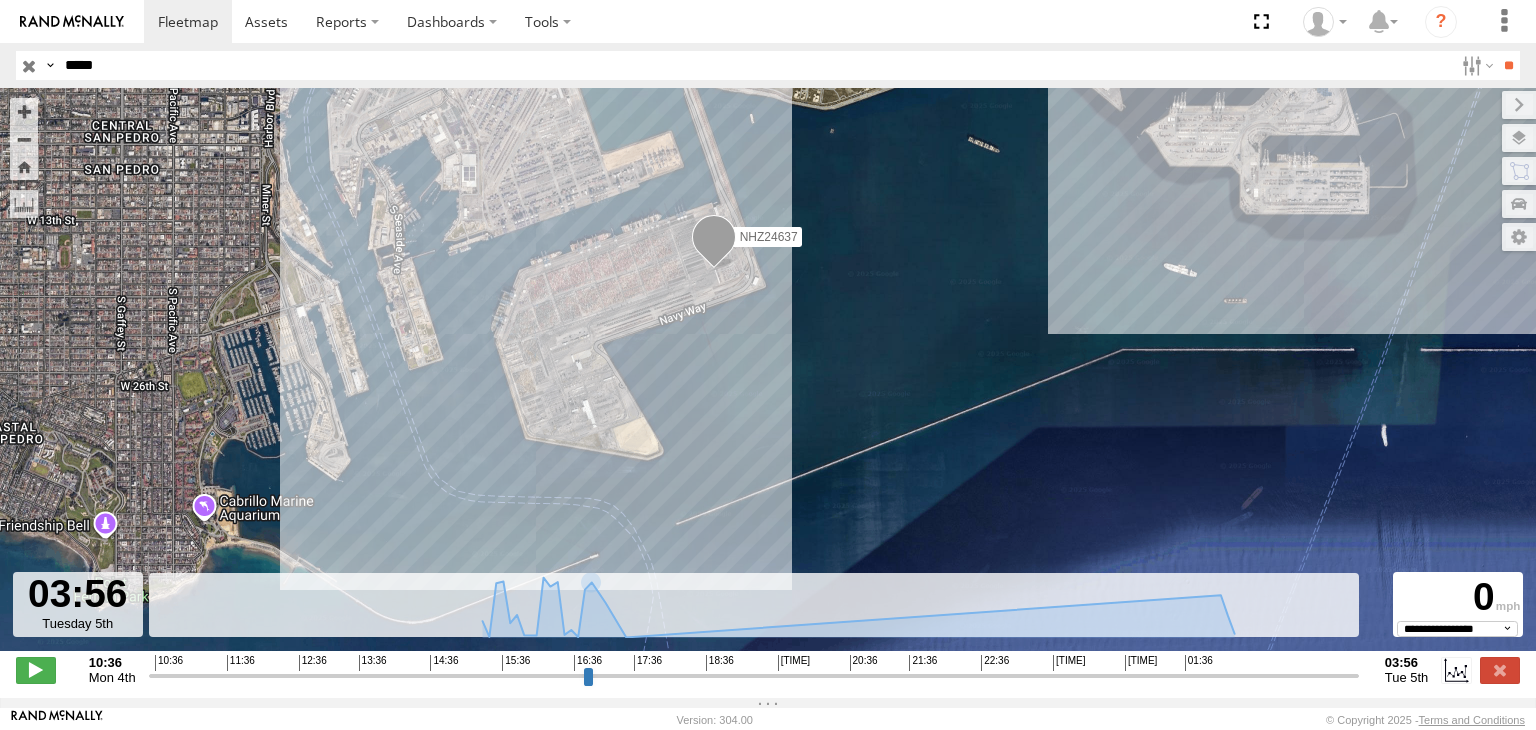 drag, startPoint x: 753, startPoint y: 250, endPoint x: 744, endPoint y: 426, distance: 176.22997 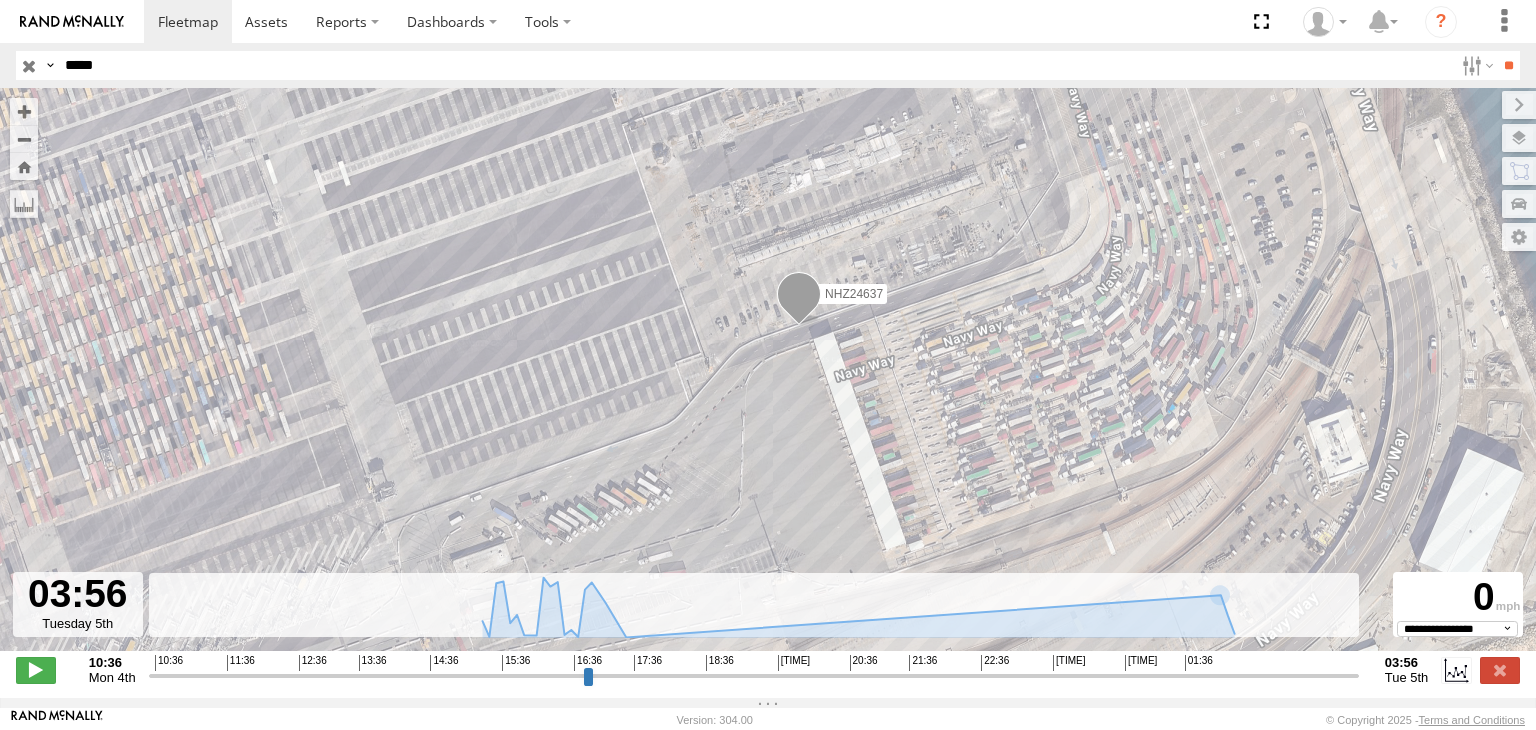 click on "[BRAND]
Version: 304.00
© Copyright 2025 -  Terms and Conditions" at bounding box center (768, 719) 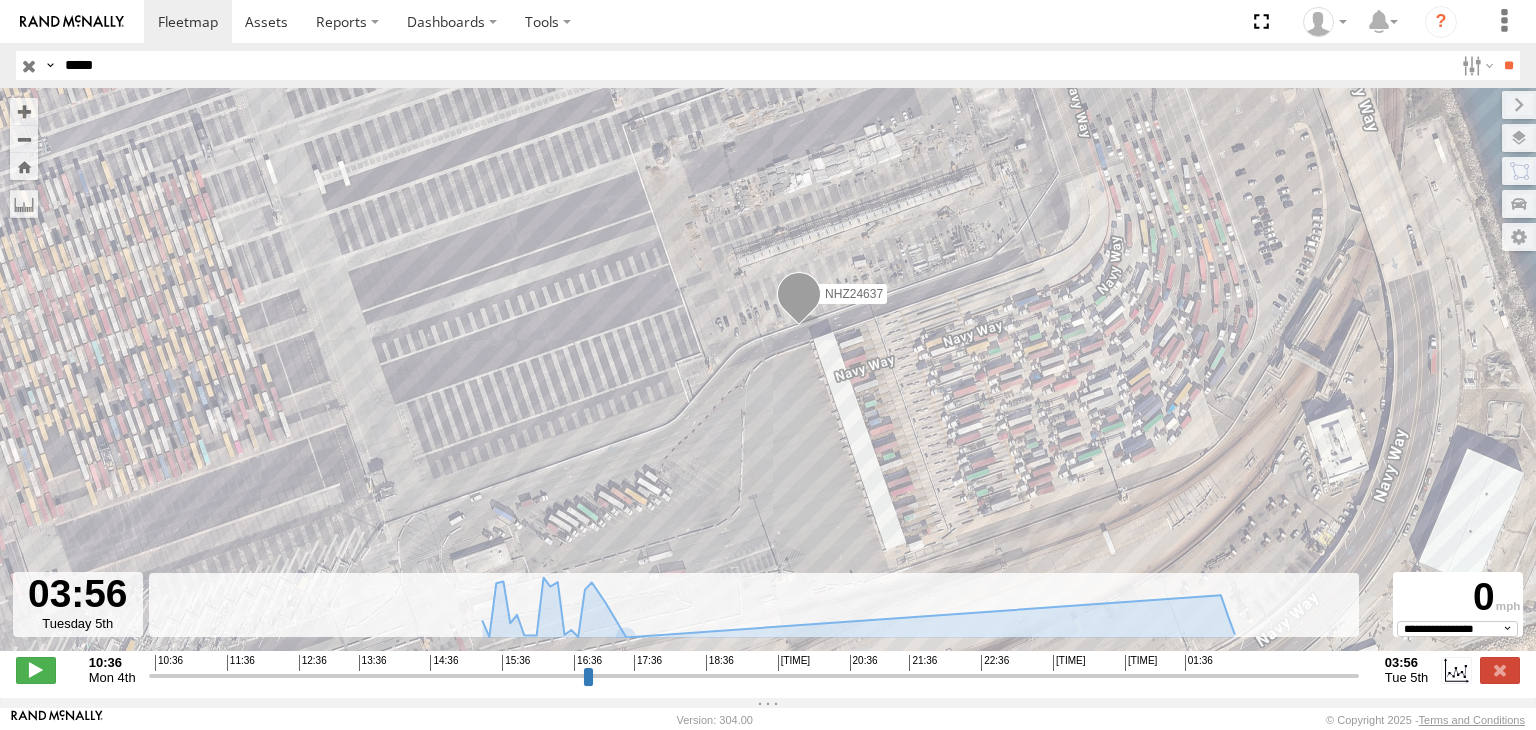click on "*****" at bounding box center (755, 65) 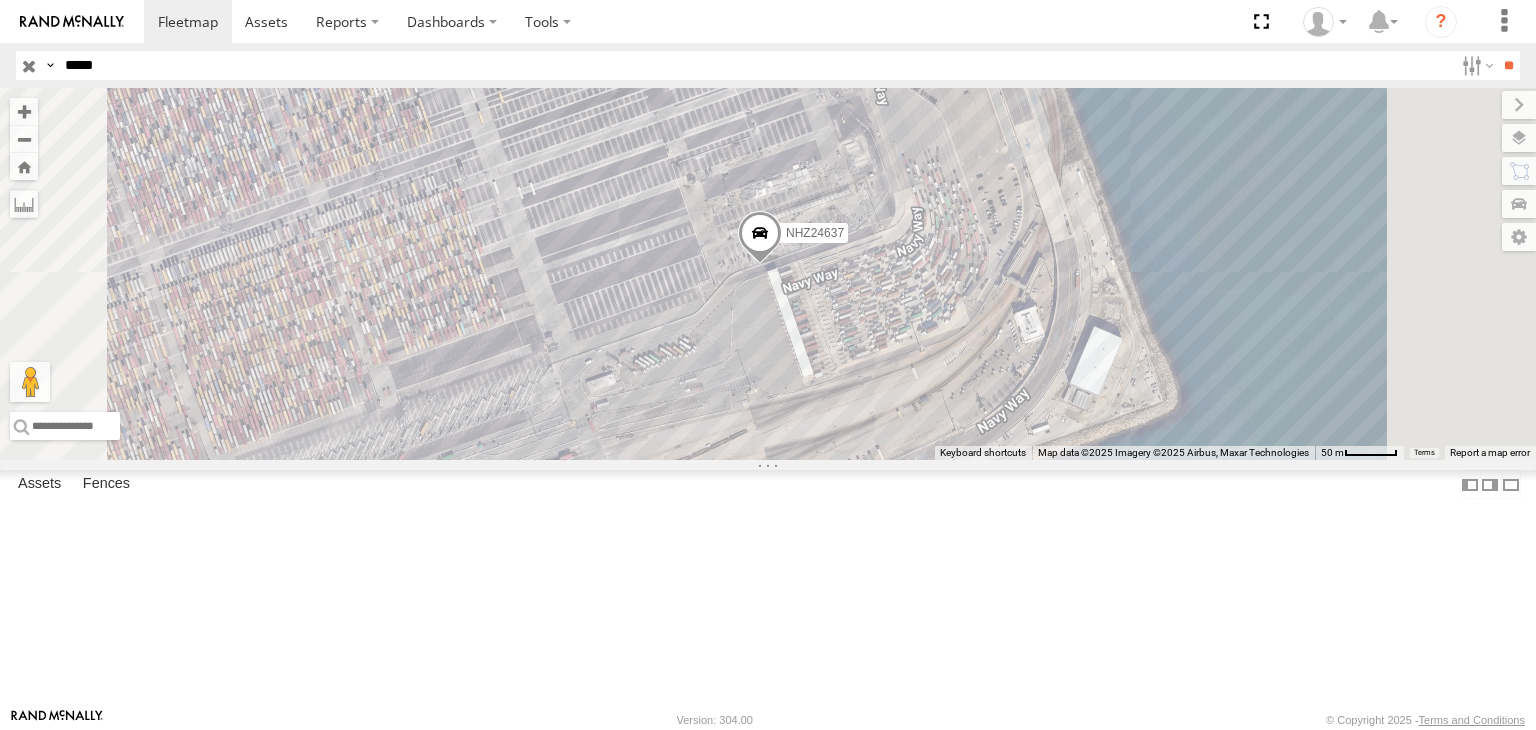 click on "[BRAND]
Version: 304.00
© Copyright 2025 -  Terms and Conditions" at bounding box center [768, 719] 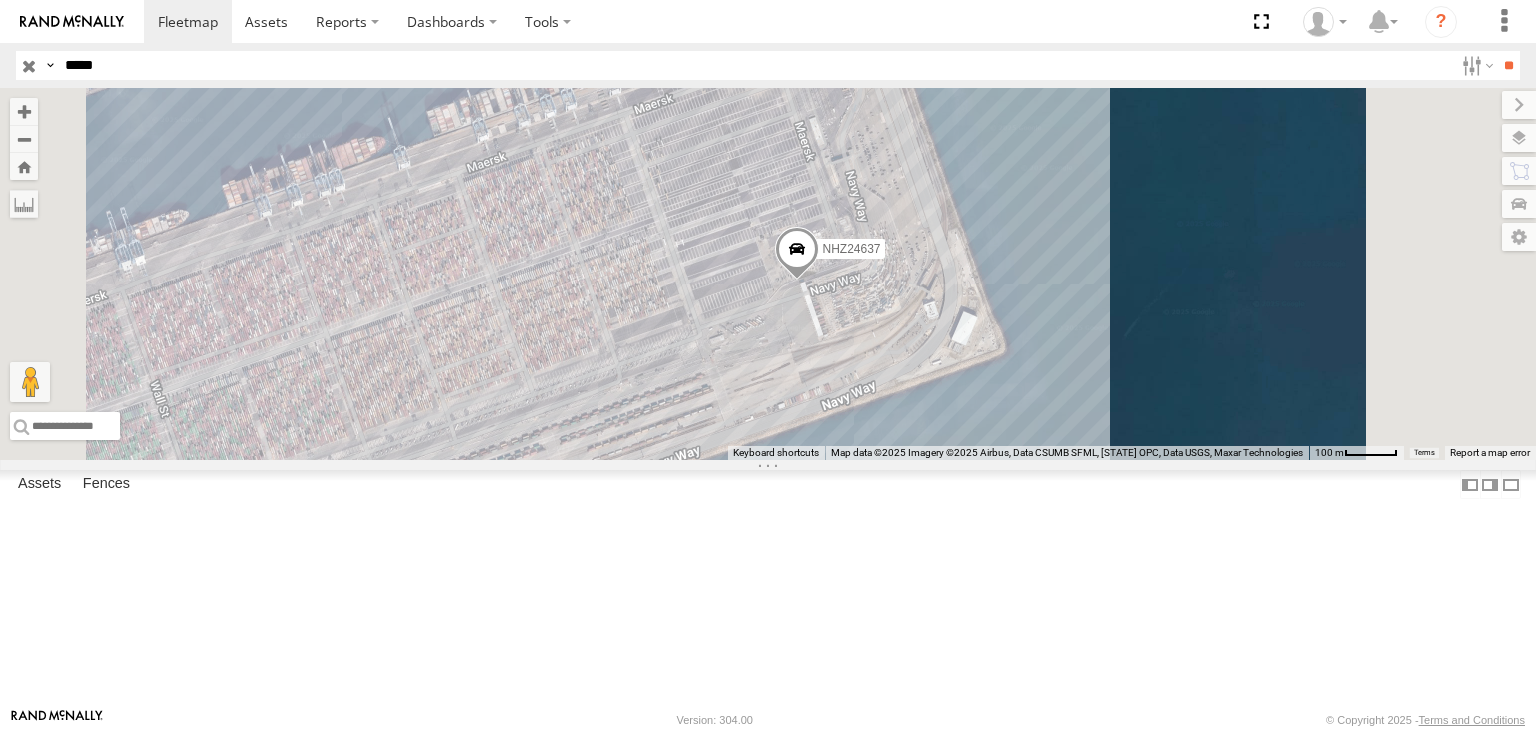 click on "*****" at bounding box center (755, 65) 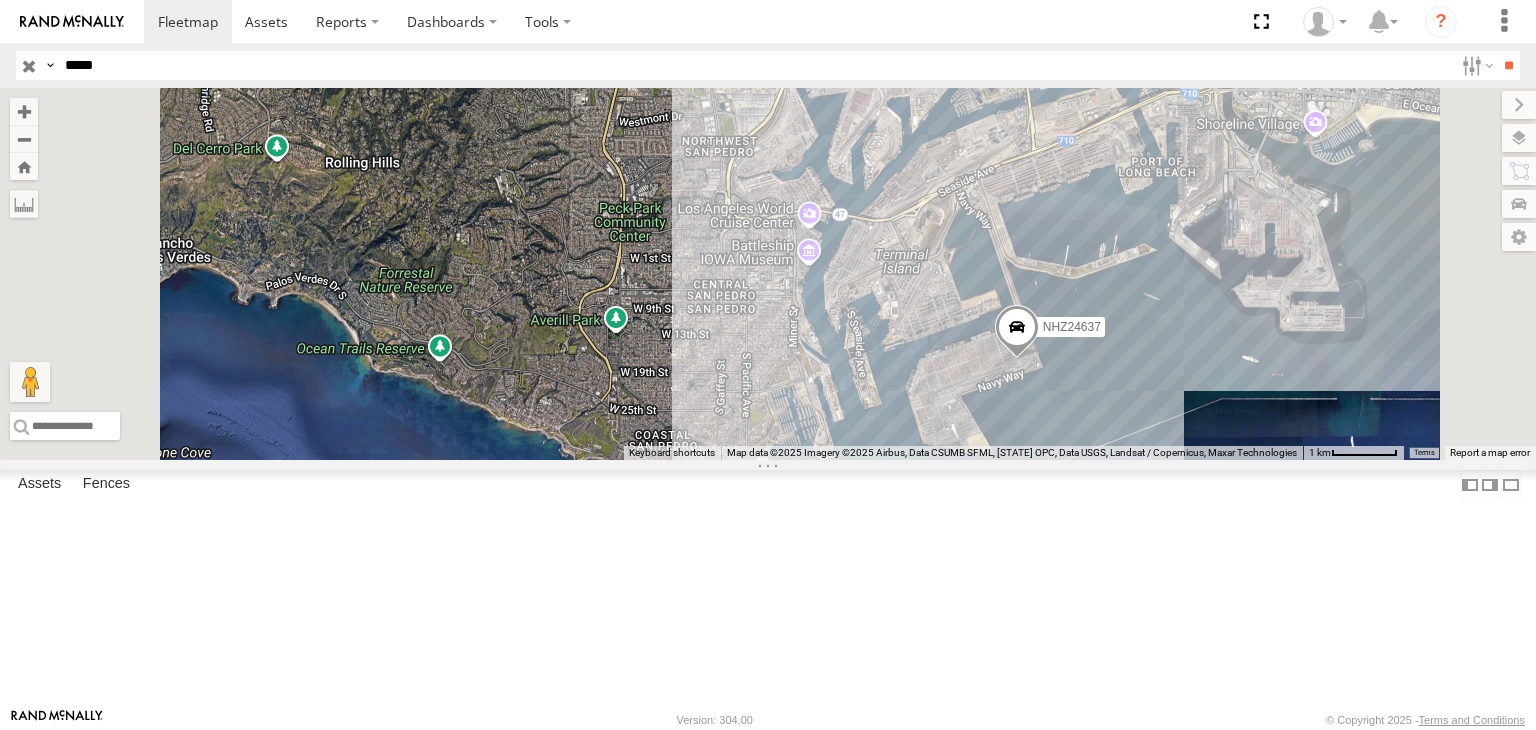 click at bounding box center [0, 0] 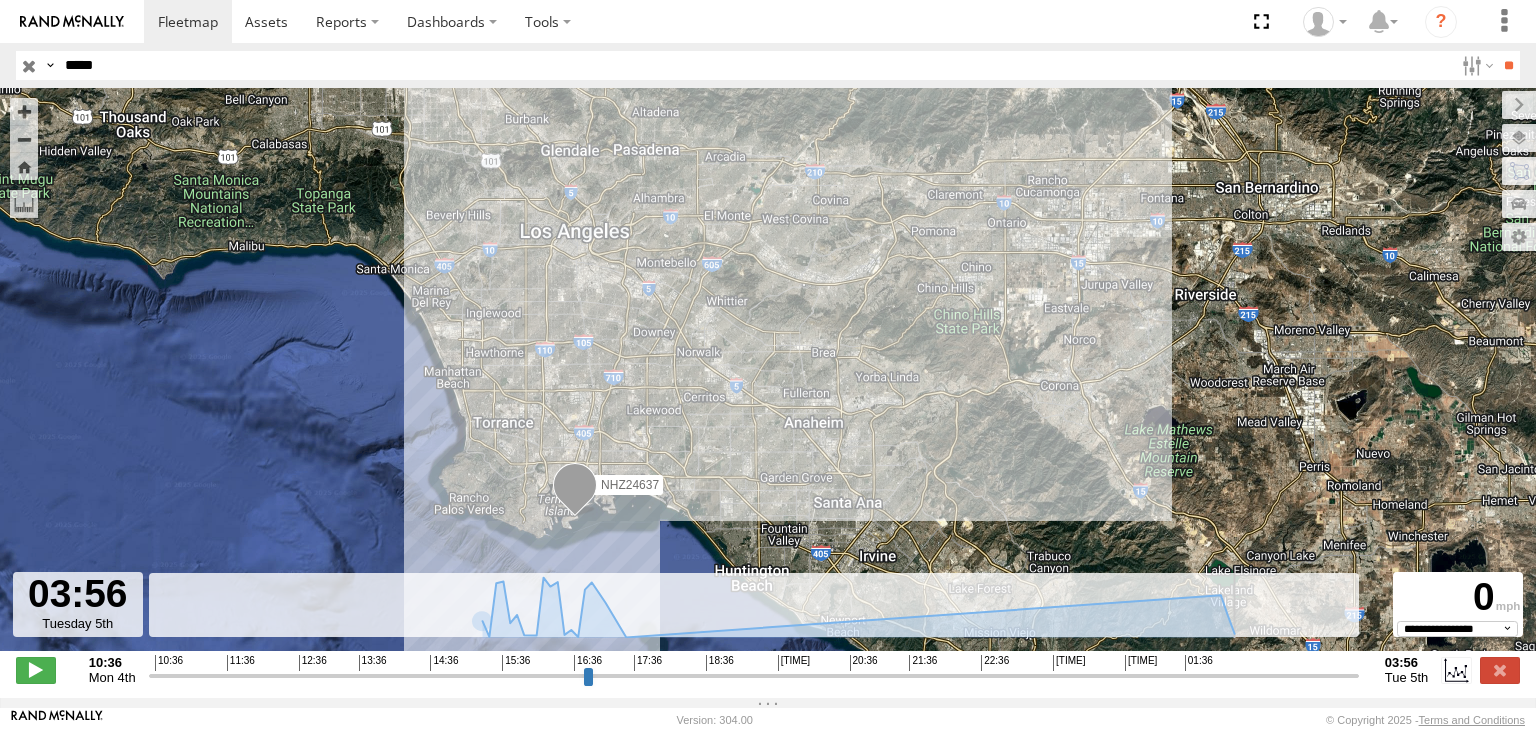 drag, startPoint x: 156, startPoint y: 689, endPoint x: 1535, endPoint y: 712, distance: 1379.1918 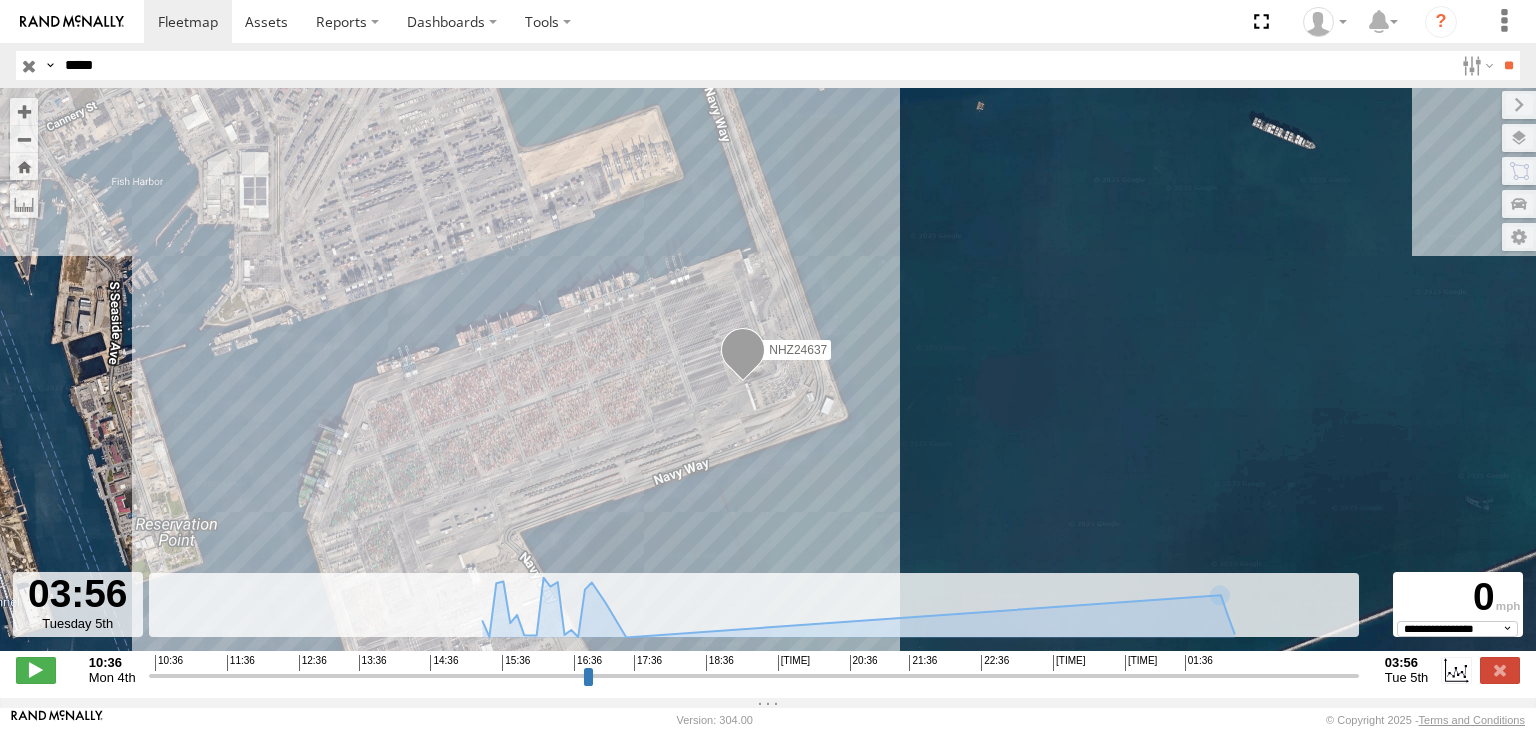 drag, startPoint x: 664, startPoint y: 519, endPoint x: 781, endPoint y: 418, distance: 154.5639 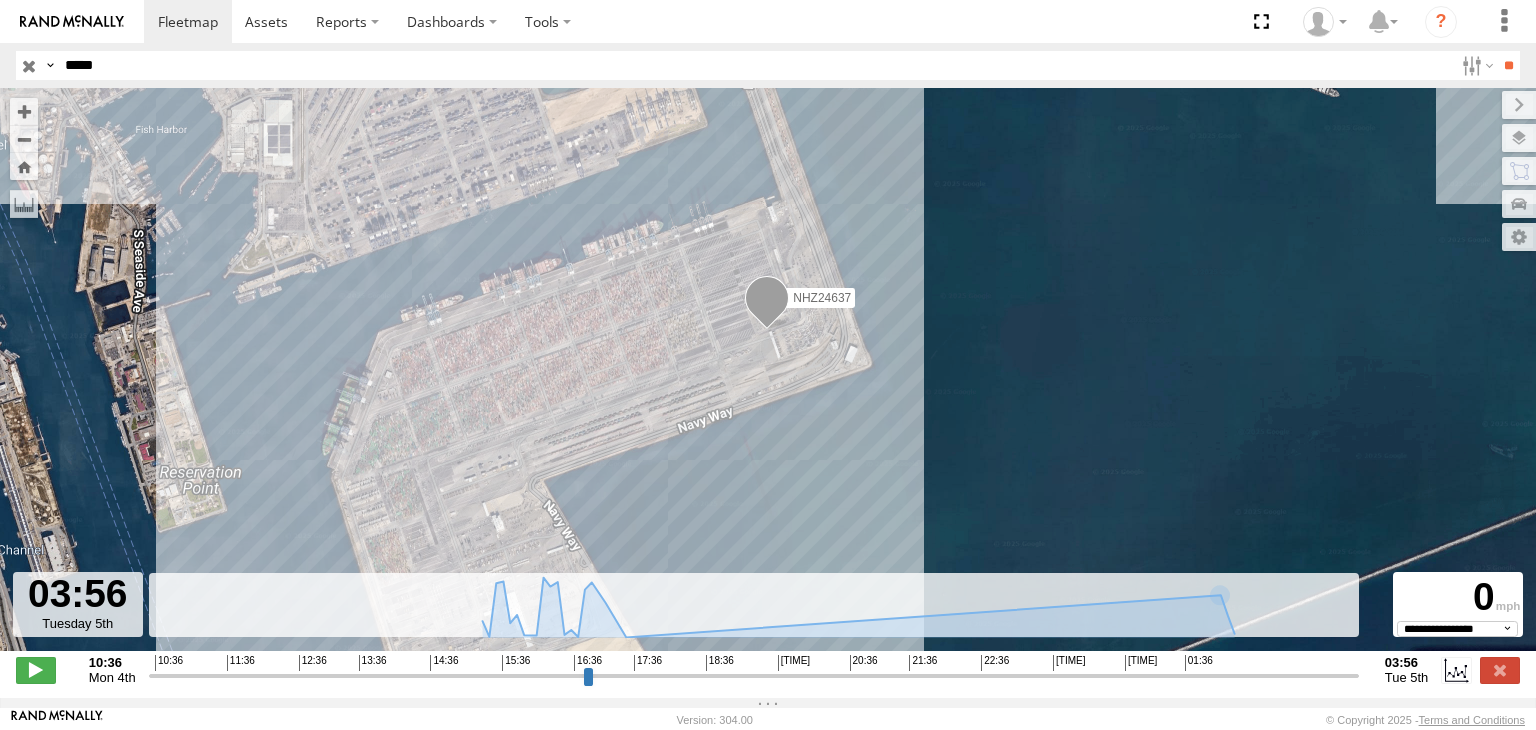 drag, startPoint x: 788, startPoint y: 485, endPoint x: 815, endPoint y: 429, distance: 62.169125 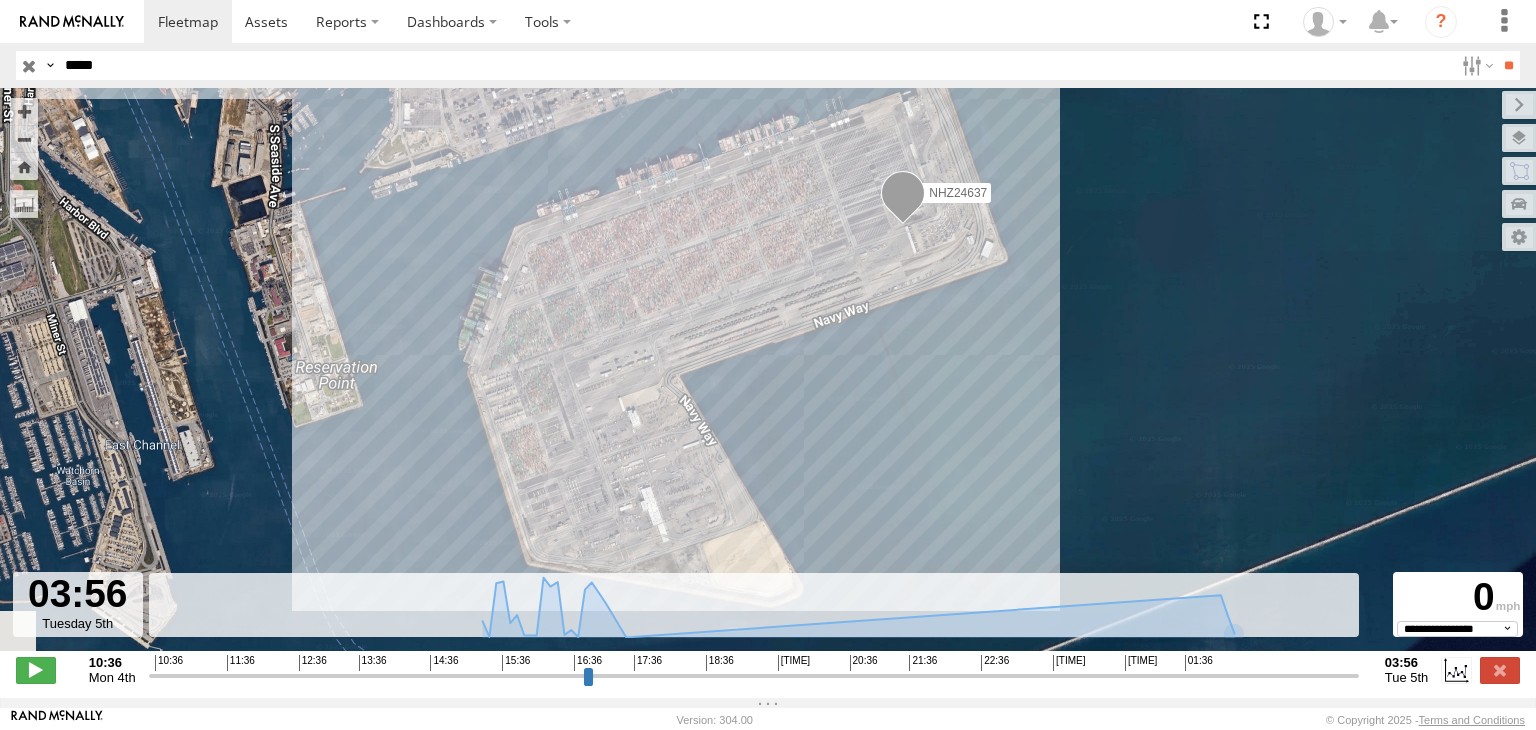 drag, startPoint x: 796, startPoint y: 447, endPoint x: 900, endPoint y: 291, distance: 187.48866 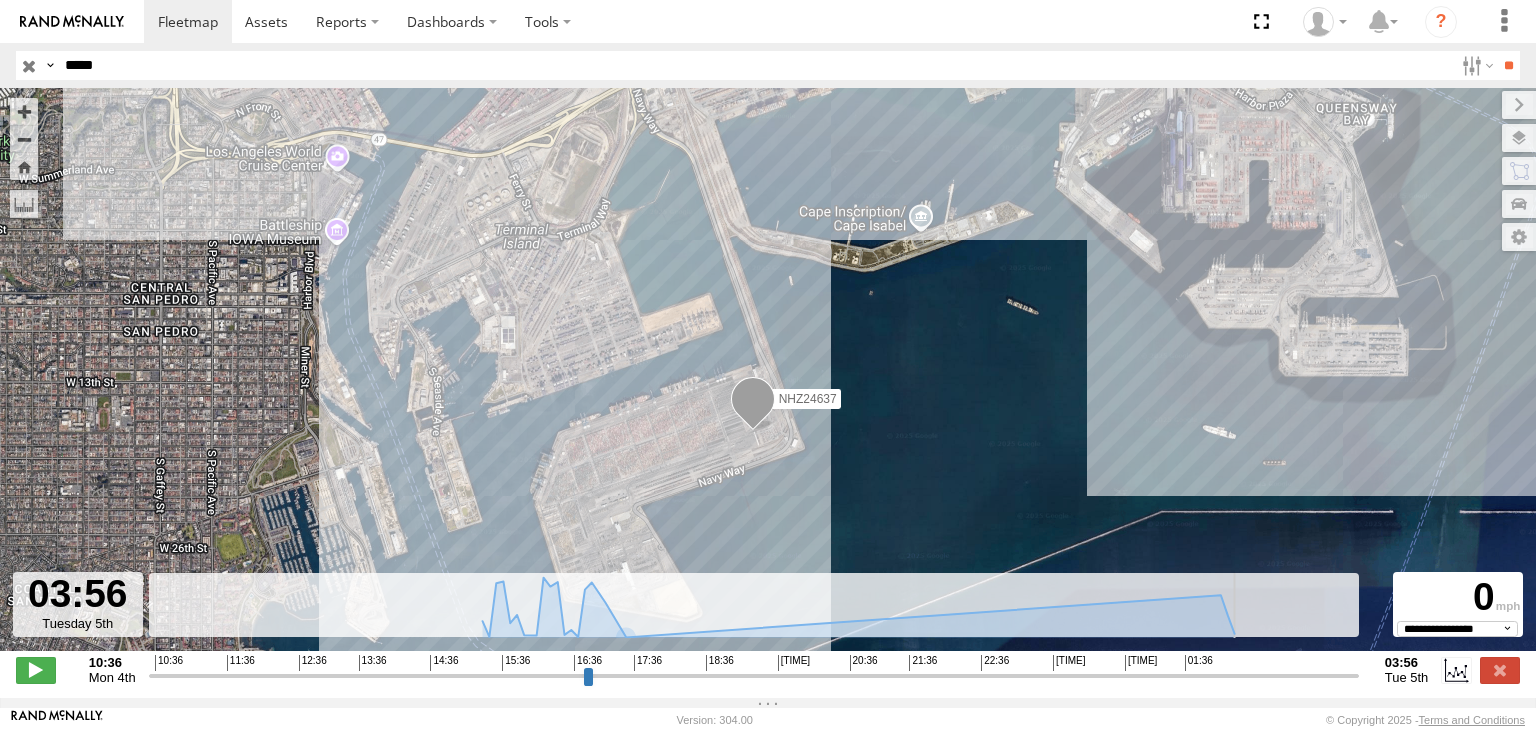 drag, startPoint x: 1346, startPoint y: 688, endPoint x: 1528, endPoint y: 689, distance: 182.00275 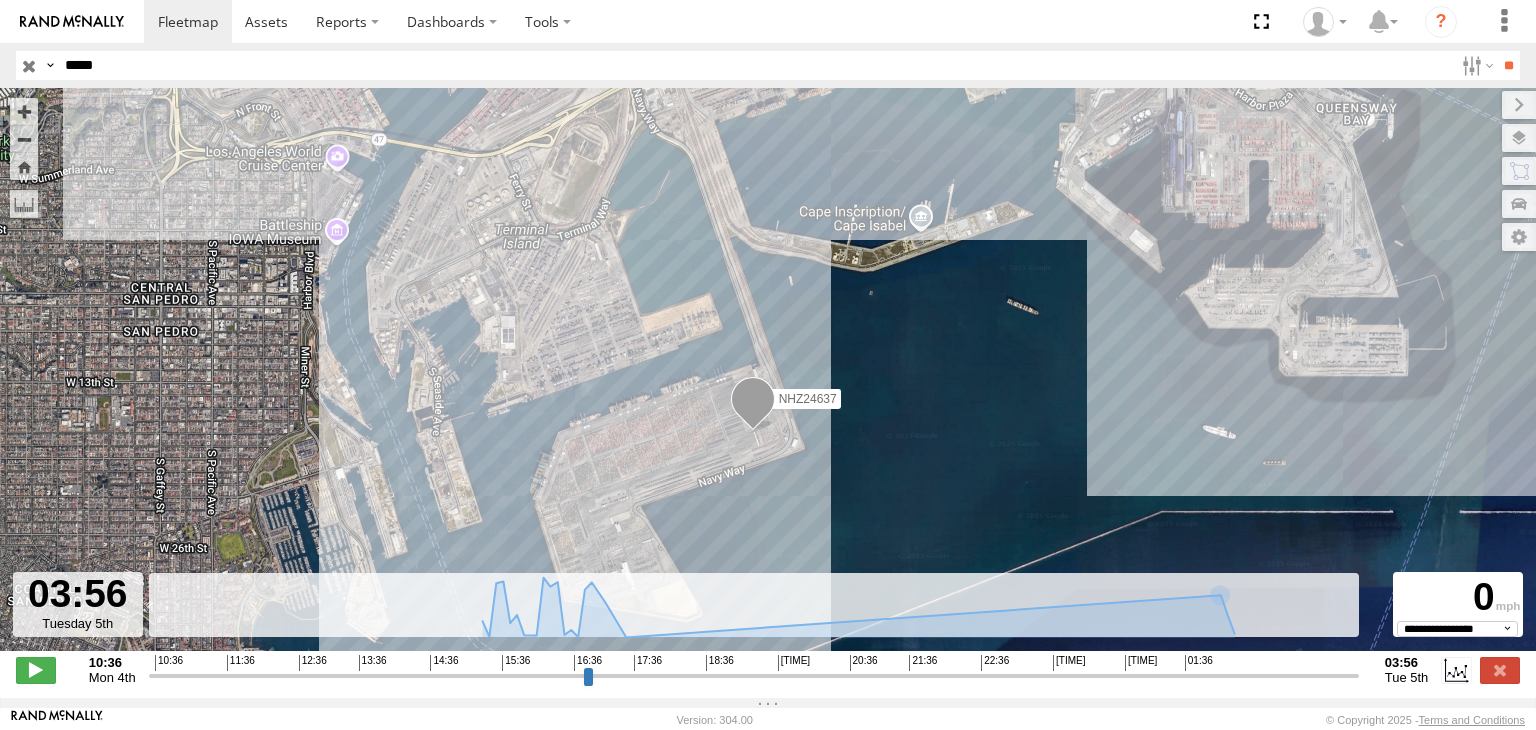 click on "*****" at bounding box center [755, 65] 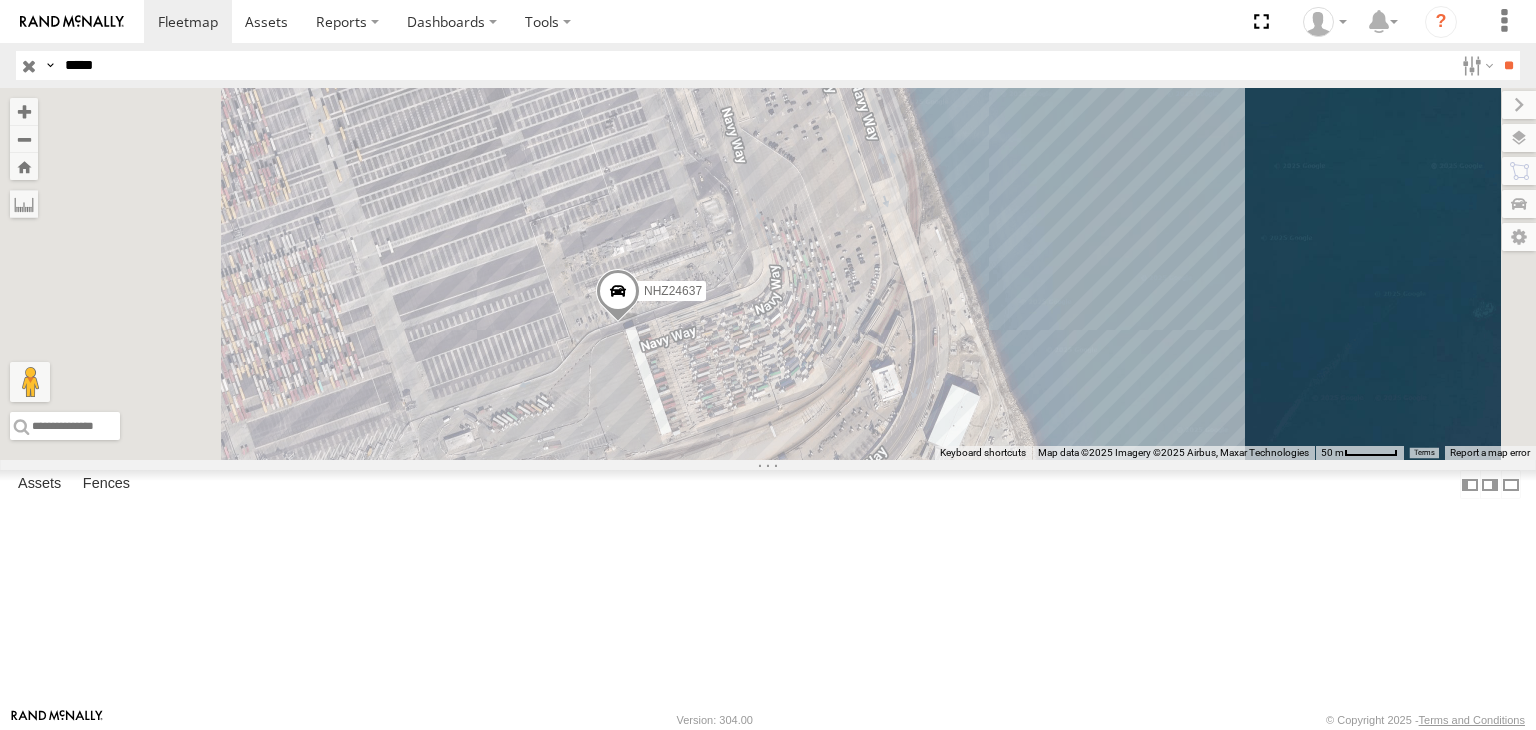 click at bounding box center [0, 0] 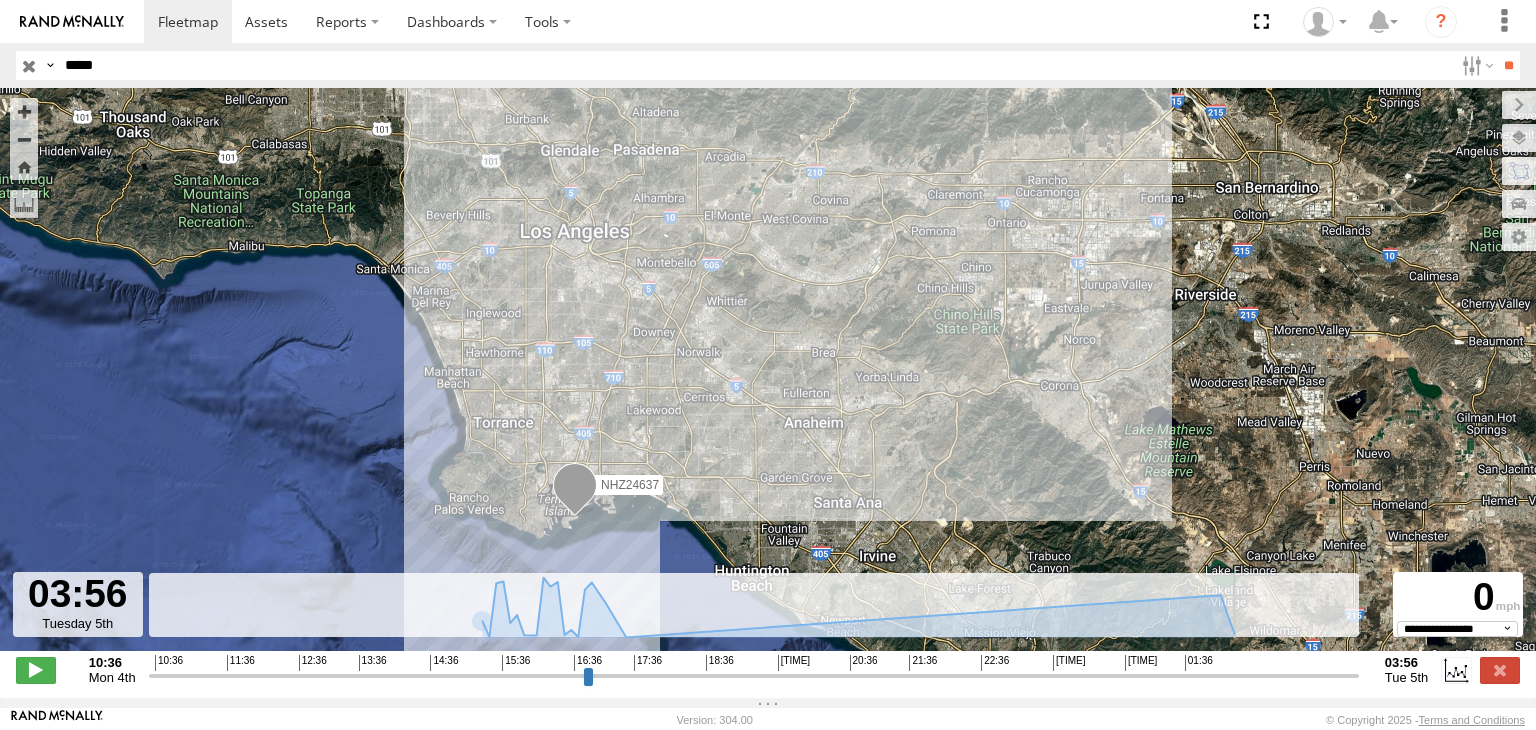 drag, startPoint x: 189, startPoint y: 683, endPoint x: 1421, endPoint y: 714, distance: 1232.39 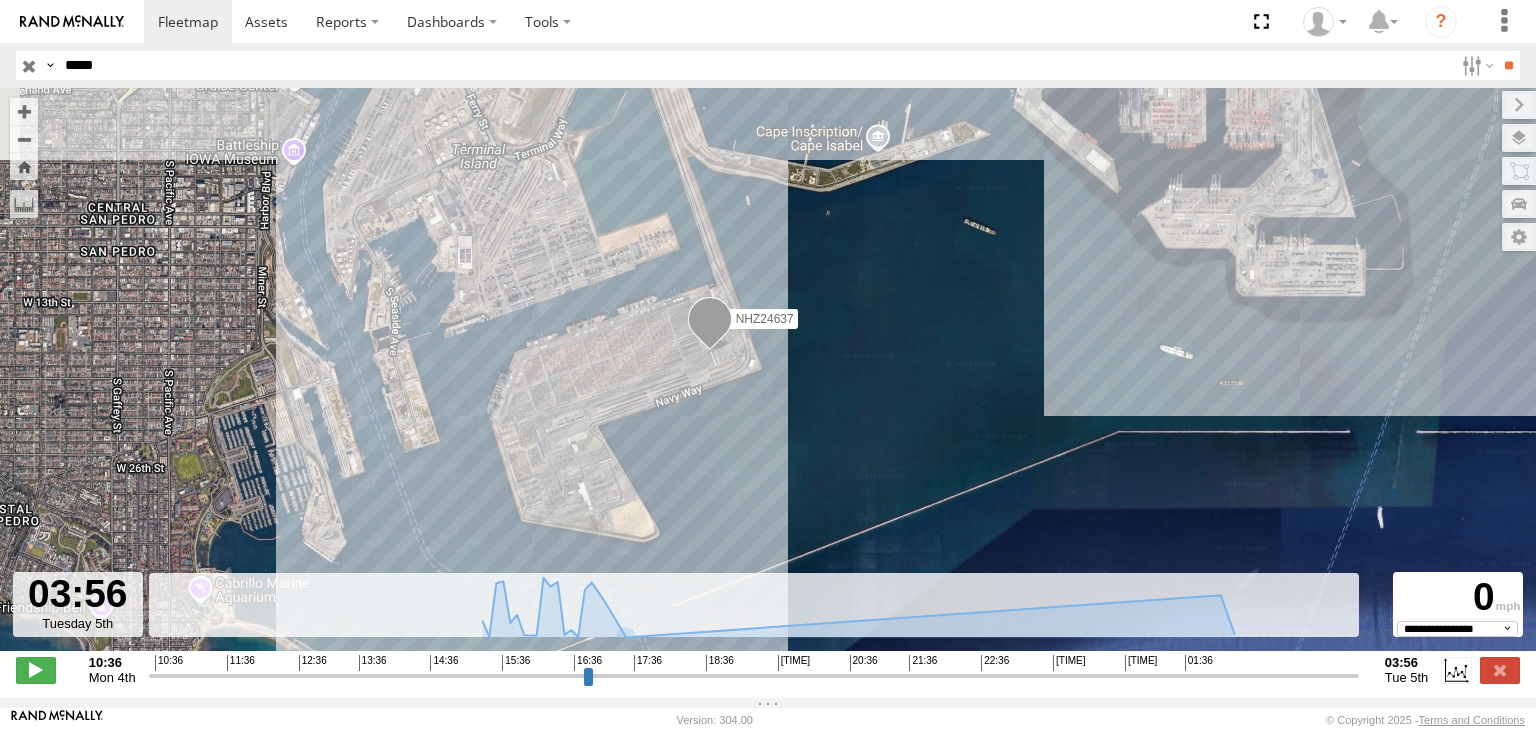 drag, startPoint x: 499, startPoint y: 325, endPoint x: 681, endPoint y: 371, distance: 187.7232 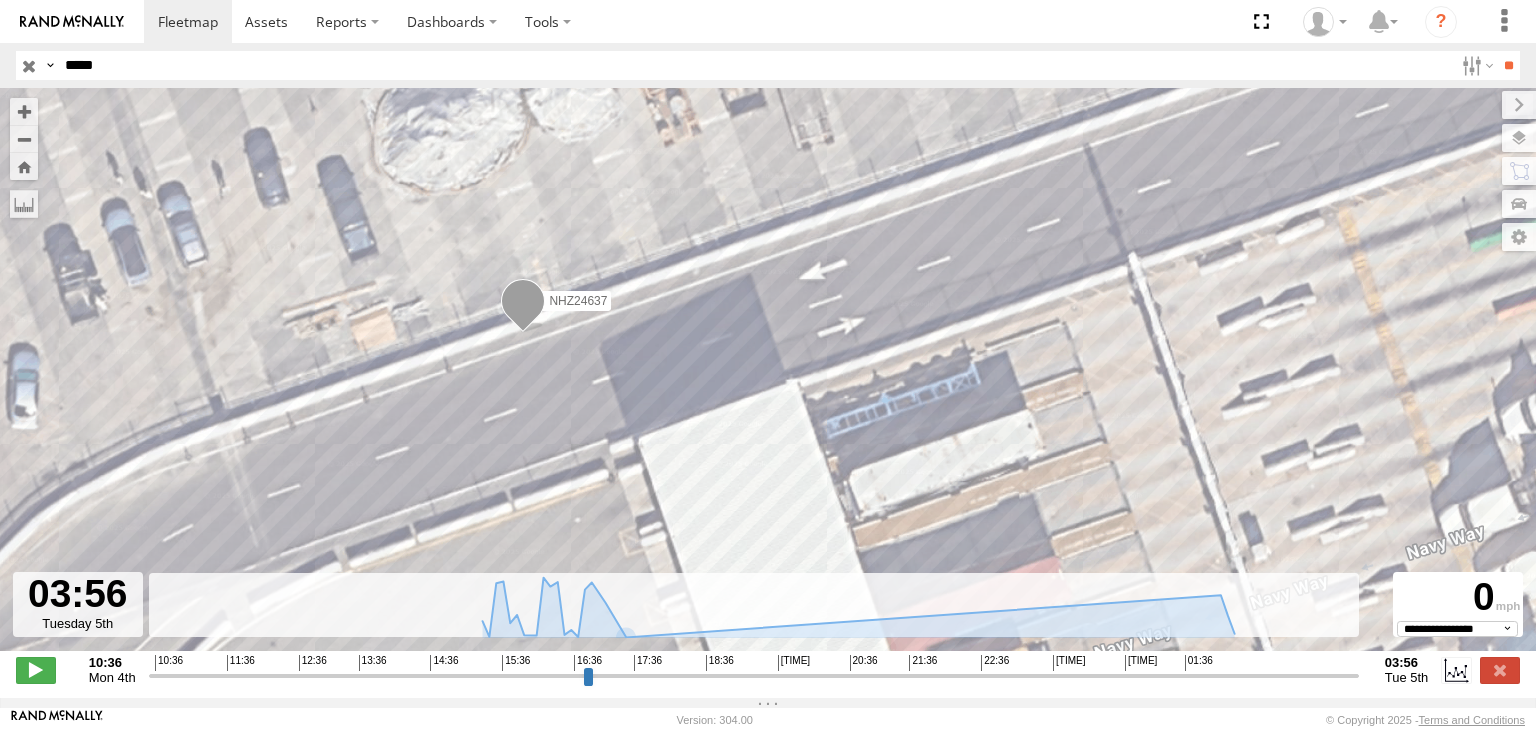 drag, startPoint x: 614, startPoint y: 384, endPoint x: 862, endPoint y: 322, distance: 255.63255 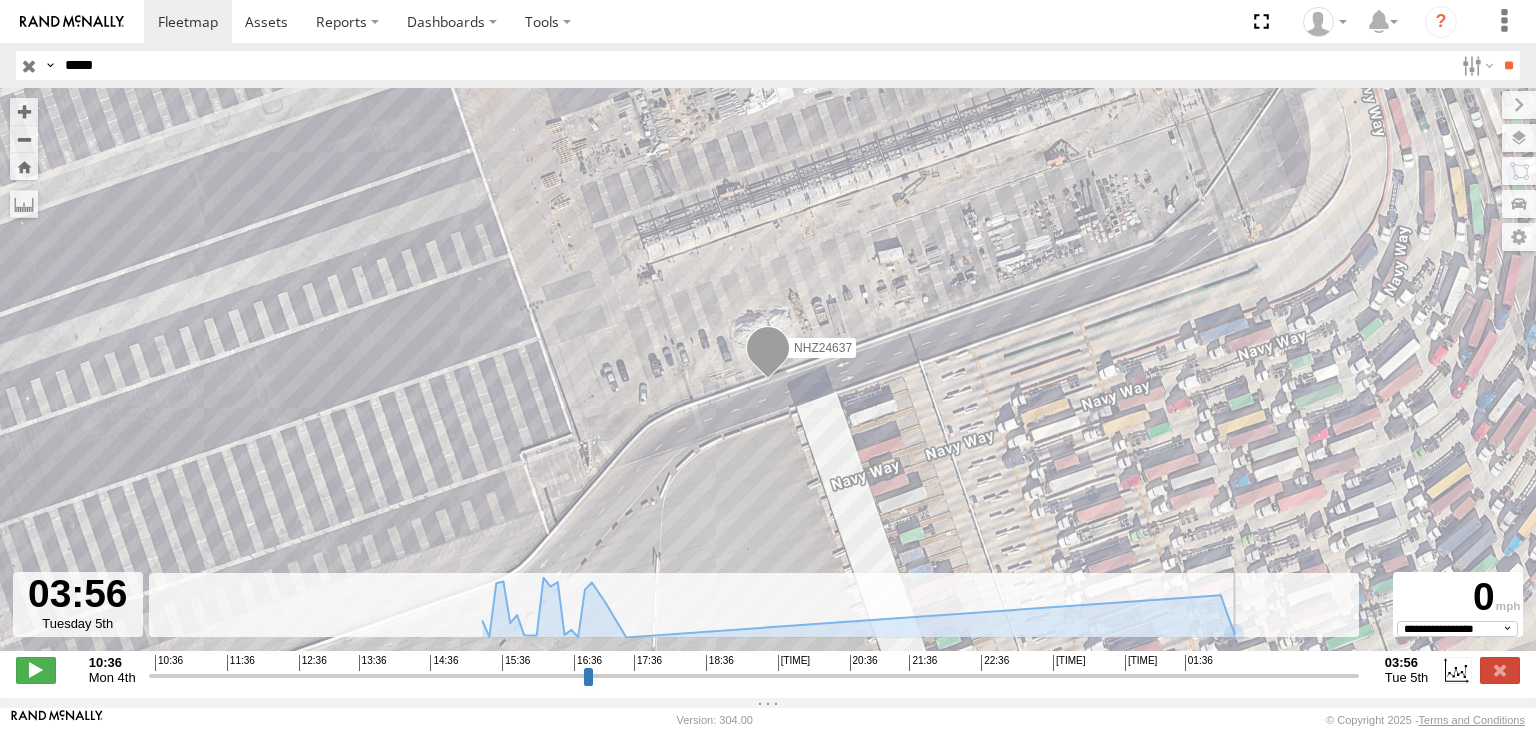 drag, startPoint x: 1350, startPoint y: 686, endPoint x: 1361, endPoint y: 670, distance: 19.416489 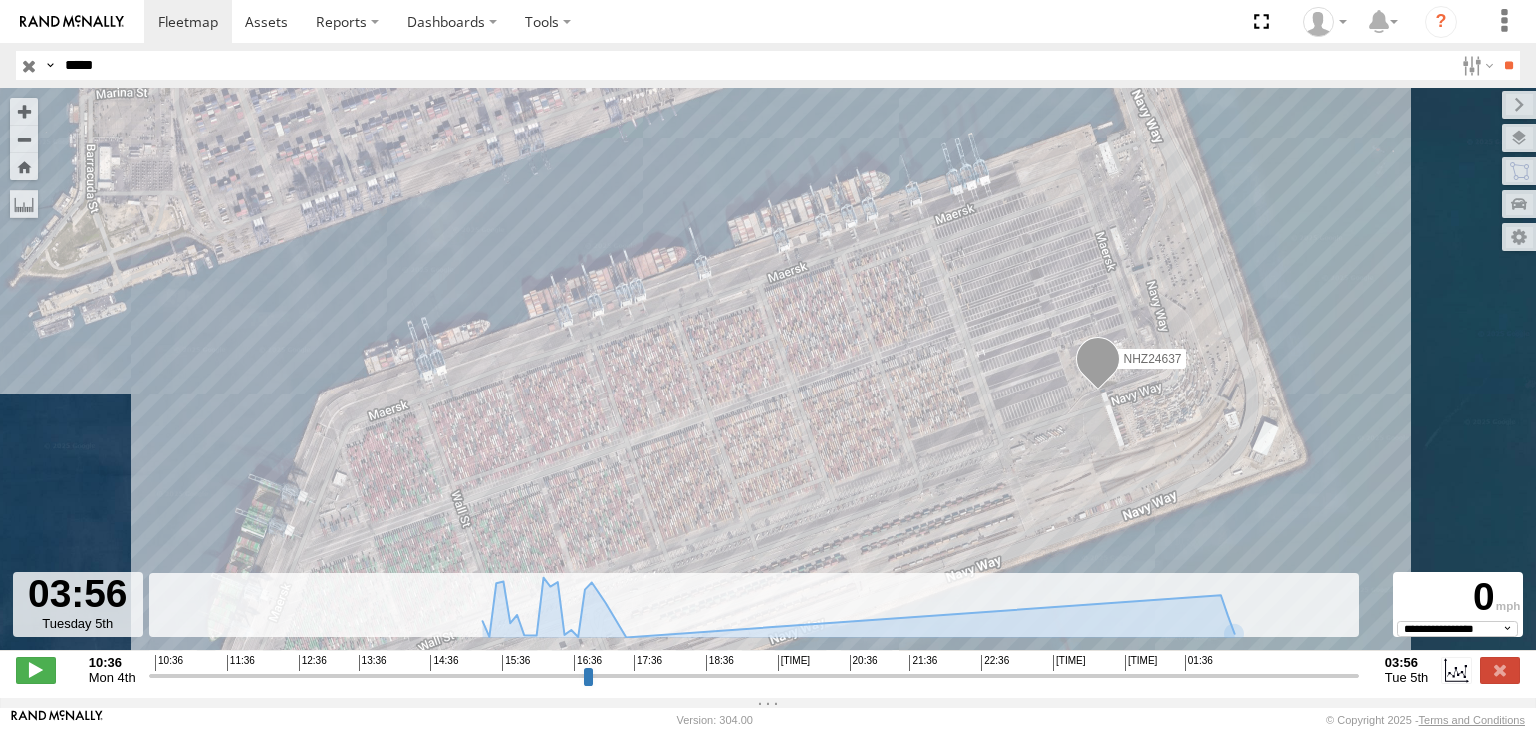 drag, startPoint x: 1183, startPoint y: 452, endPoint x: 1144, endPoint y: 388, distance: 74.94665 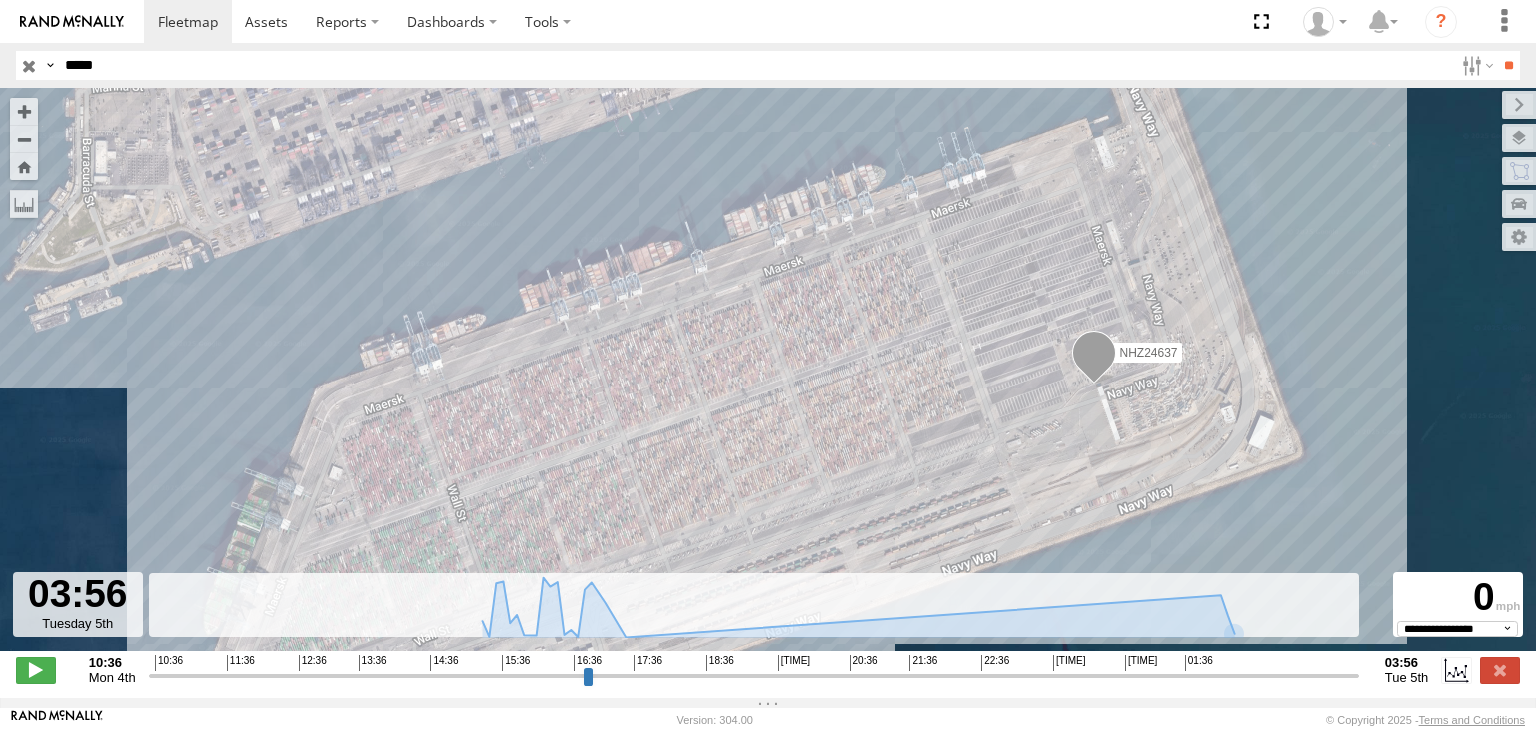 click on "*****" at bounding box center (755, 65) 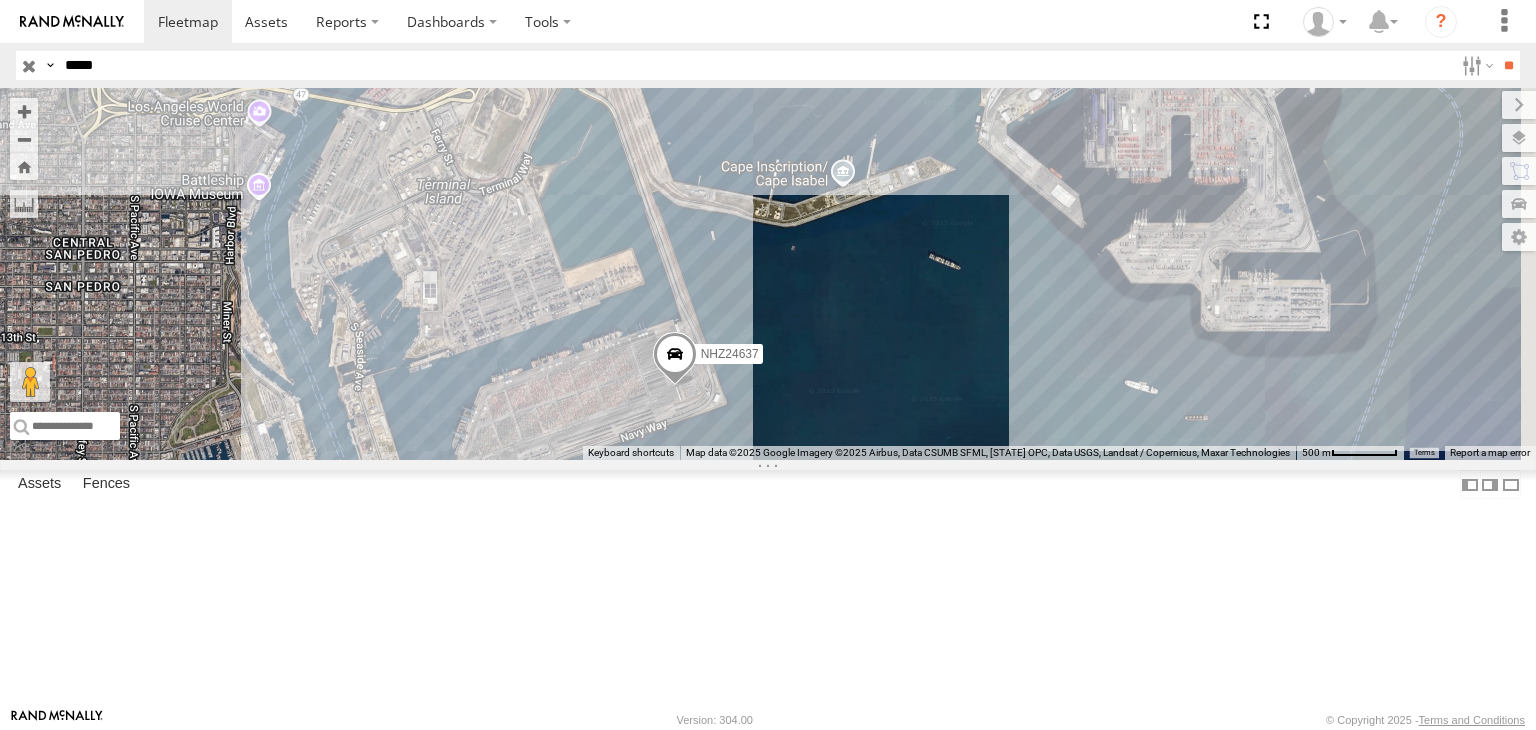 drag, startPoint x: 1049, startPoint y: 371, endPoint x: 941, endPoint y: 517, distance: 181.60396 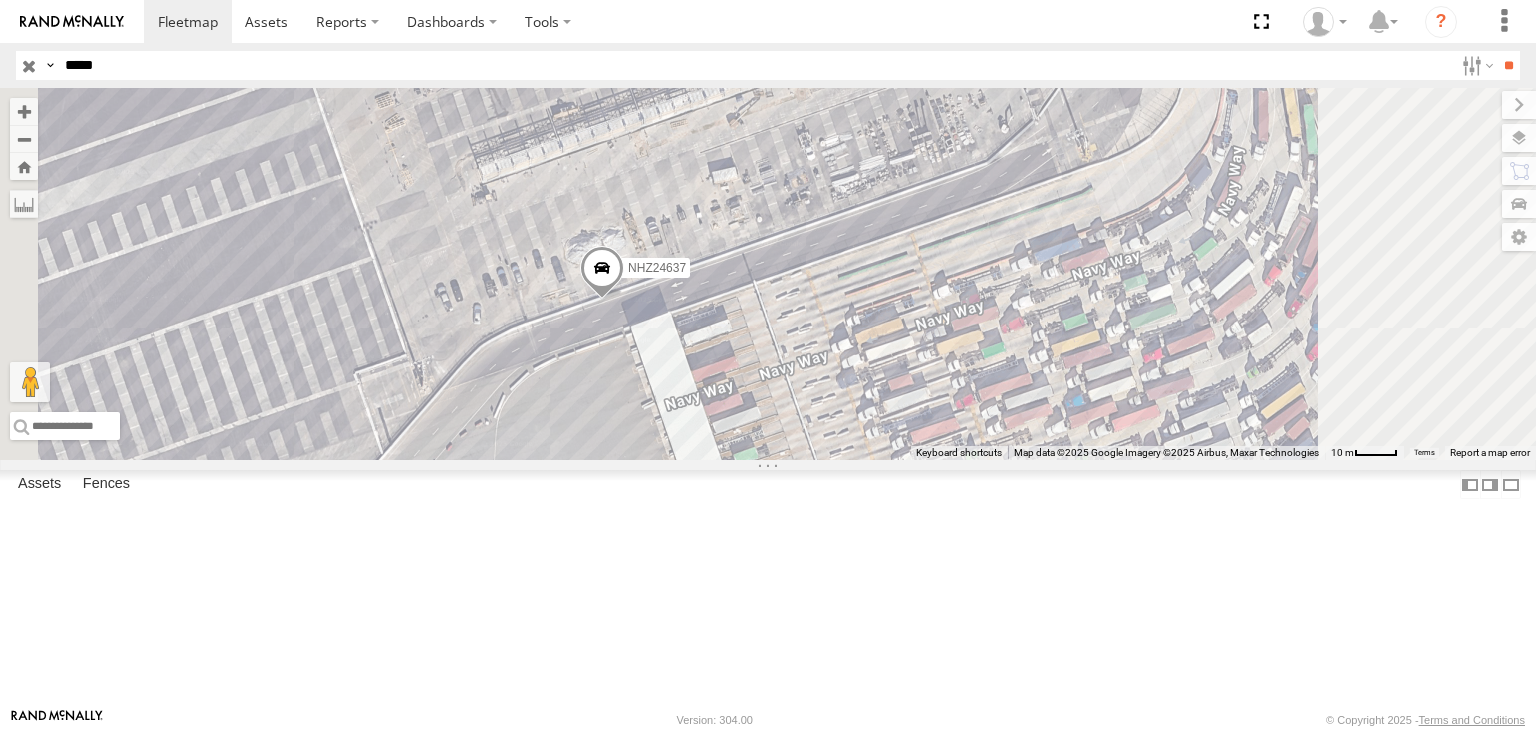 click on "*****" at bounding box center (755, 65) 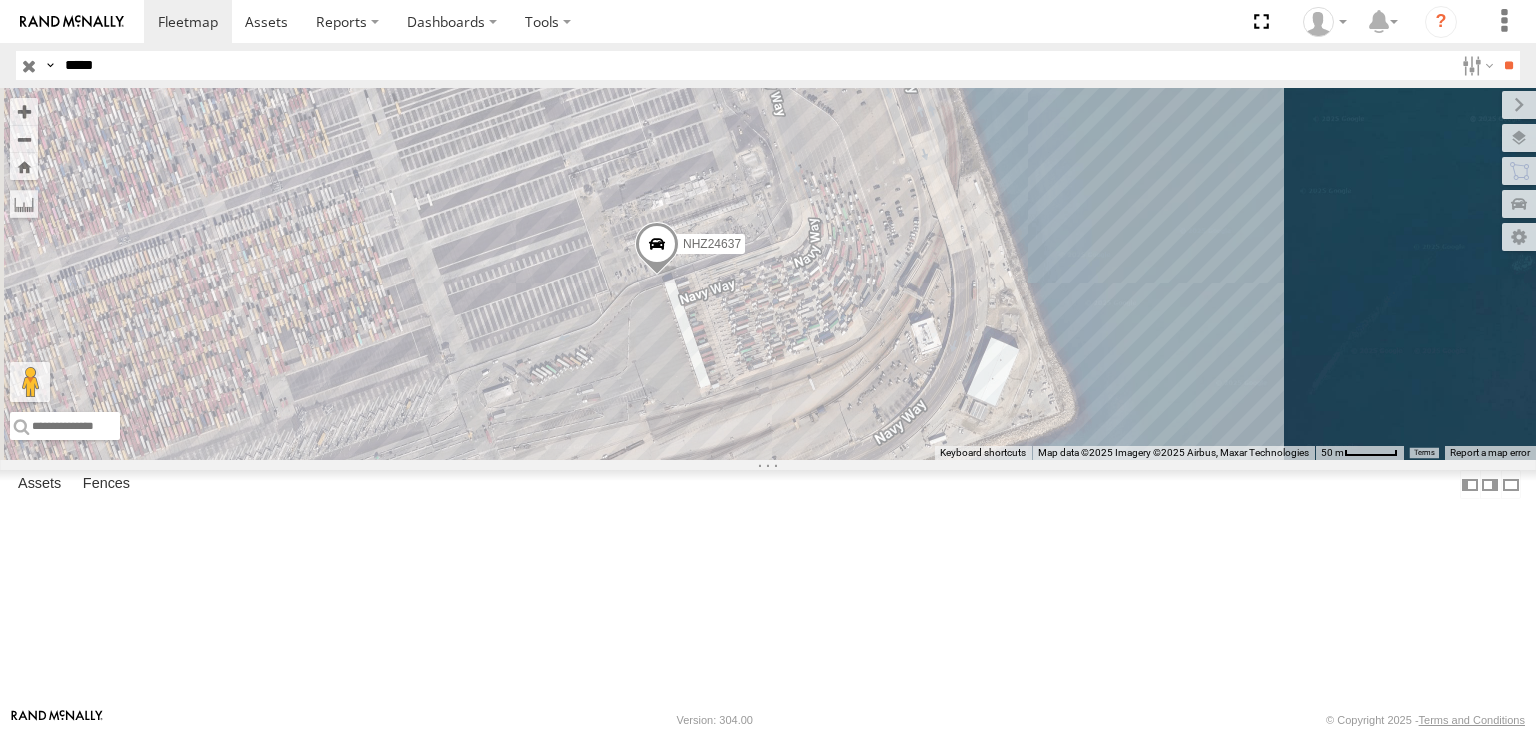 click on "*****" at bounding box center (755, 65) 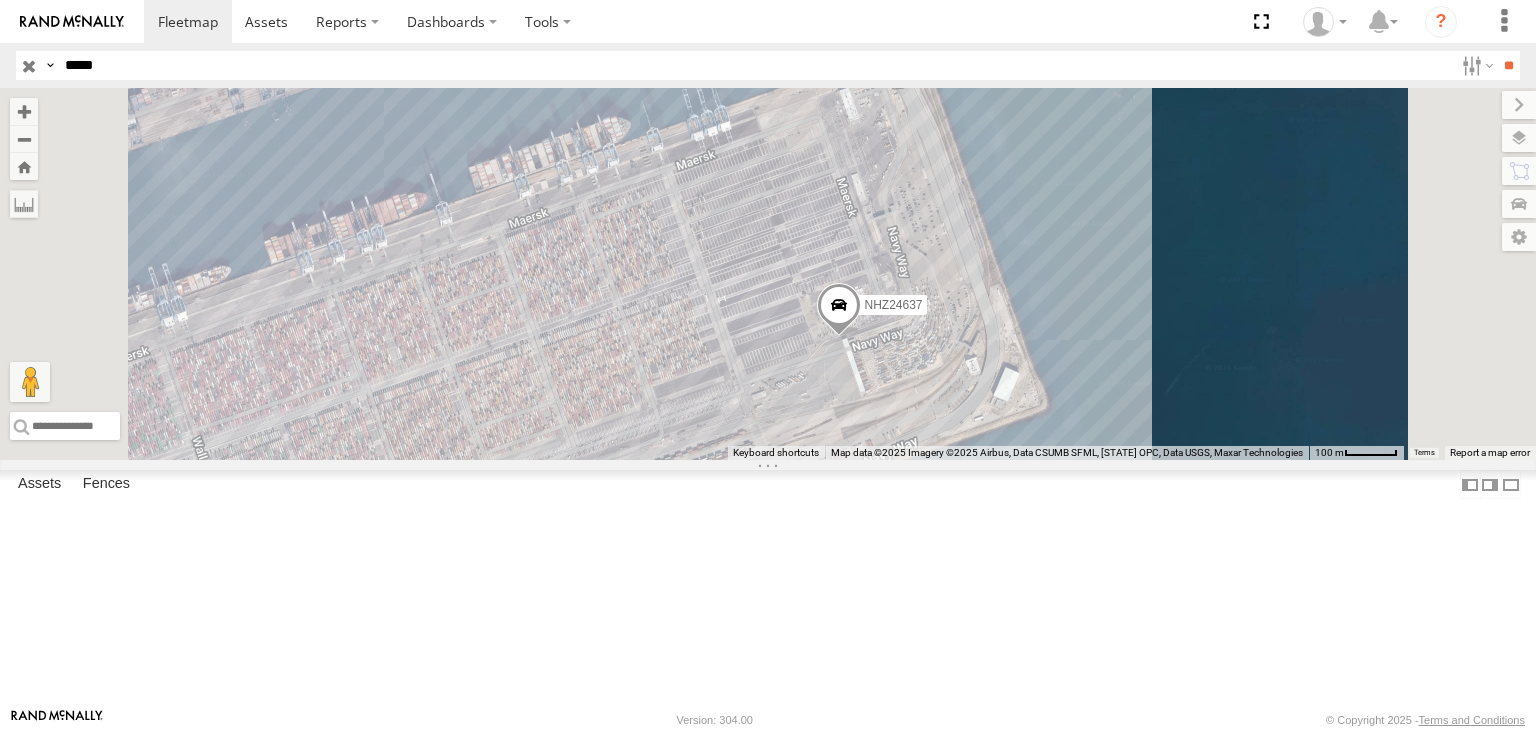 click on "*****" at bounding box center (755, 65) 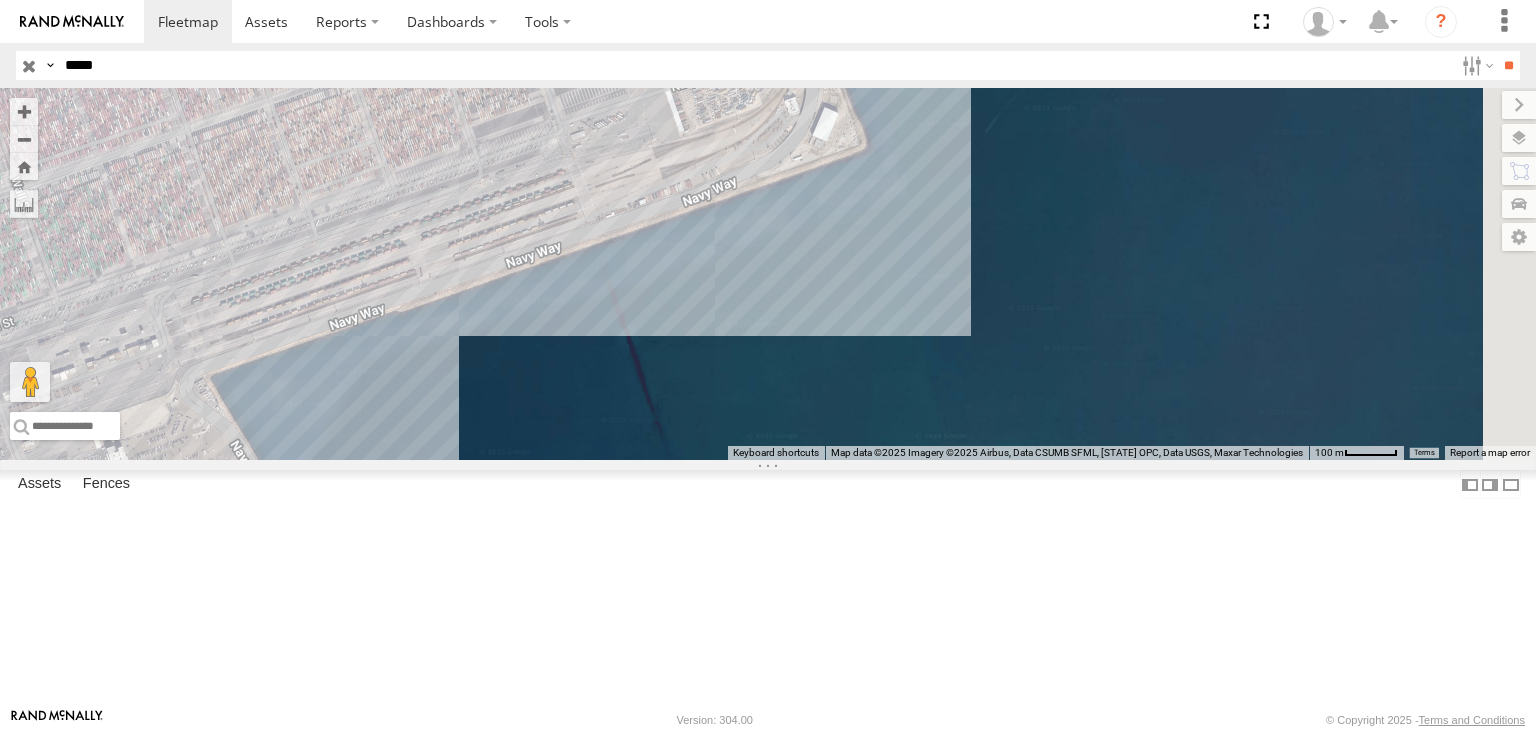 drag, startPoint x: 1287, startPoint y: 482, endPoint x: 552, endPoint y: 193, distance: 789.77594 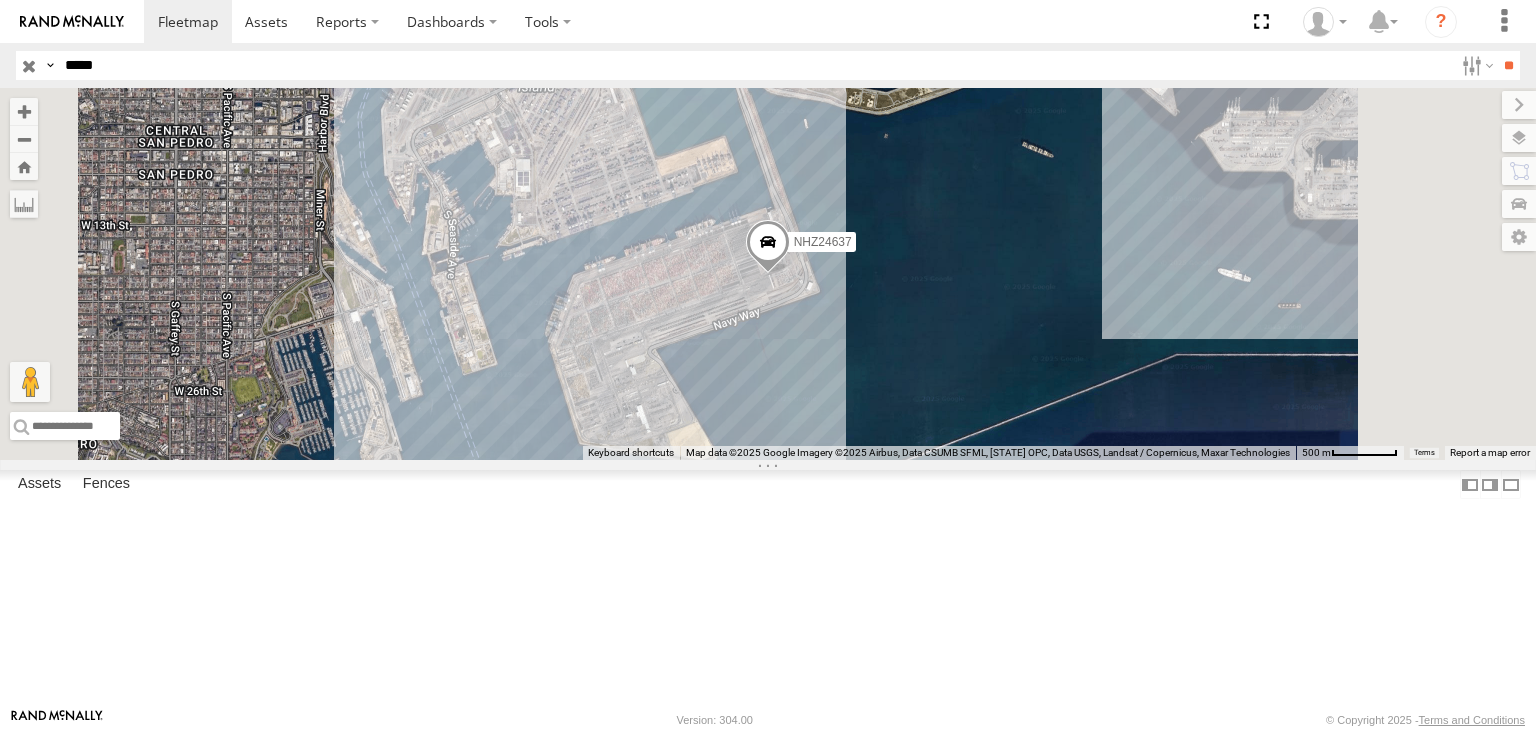 click on "*****" at bounding box center [755, 65] 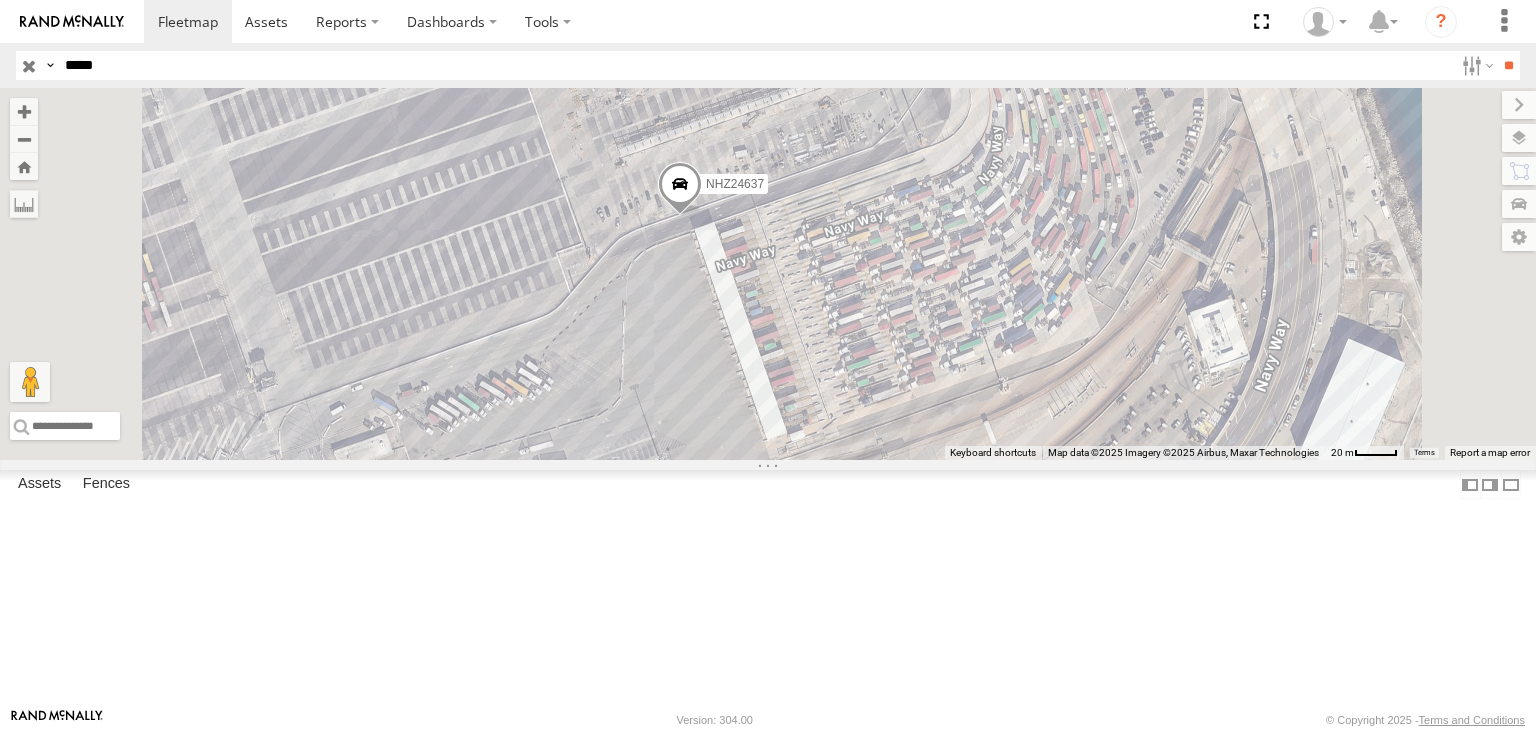 click on "*****" at bounding box center [755, 65] 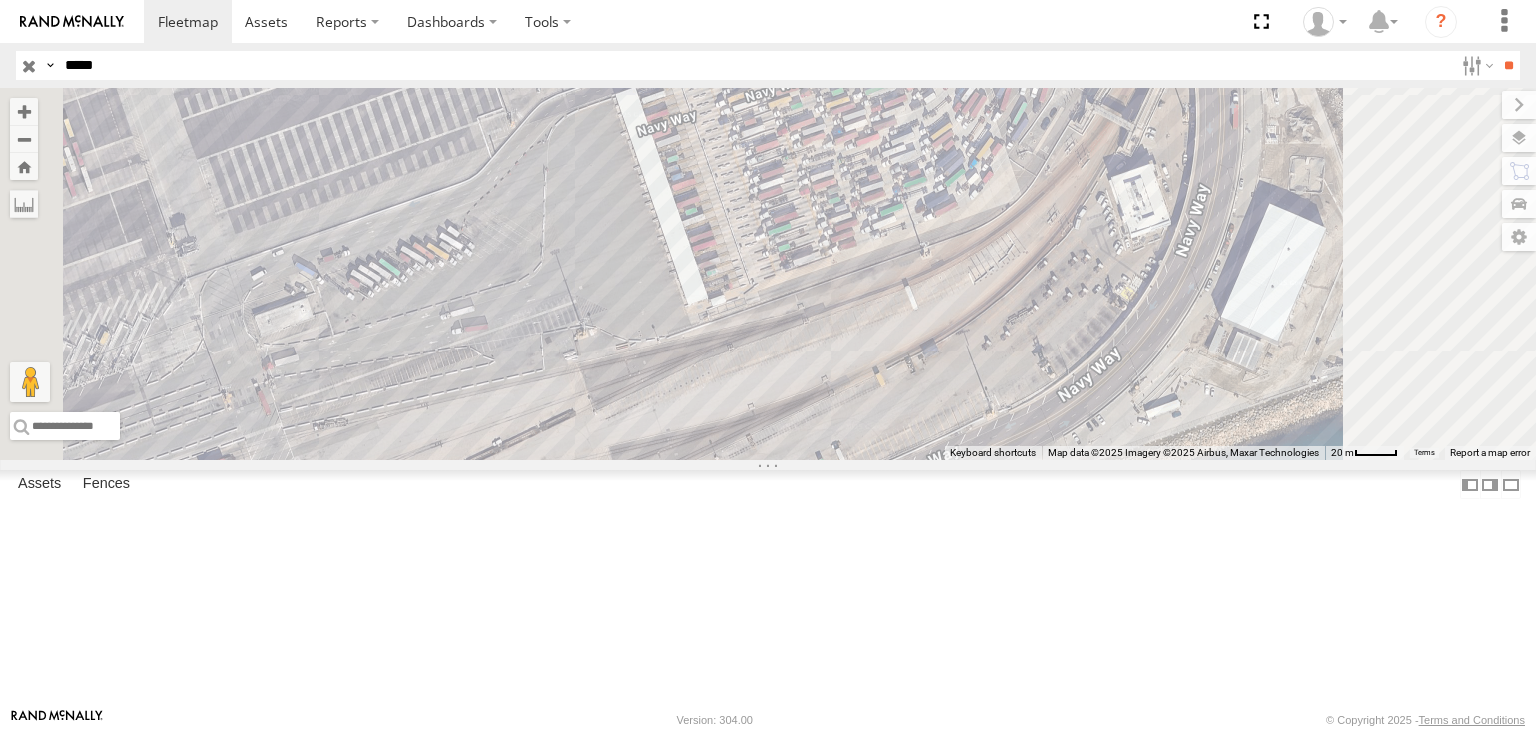 click at bounding box center (0, 0) 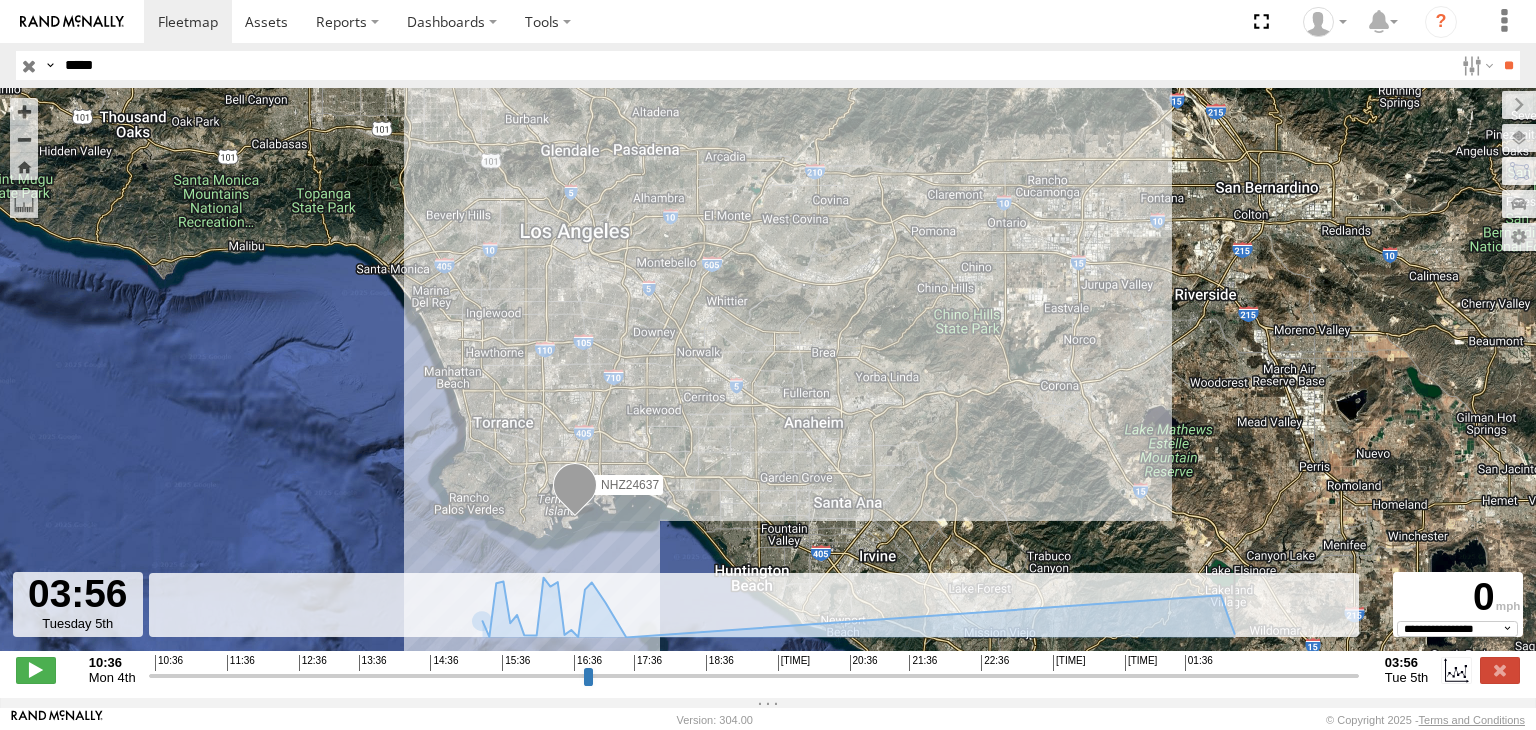 drag, startPoint x: 151, startPoint y: 685, endPoint x: 1073, endPoint y: 608, distance: 925.2097 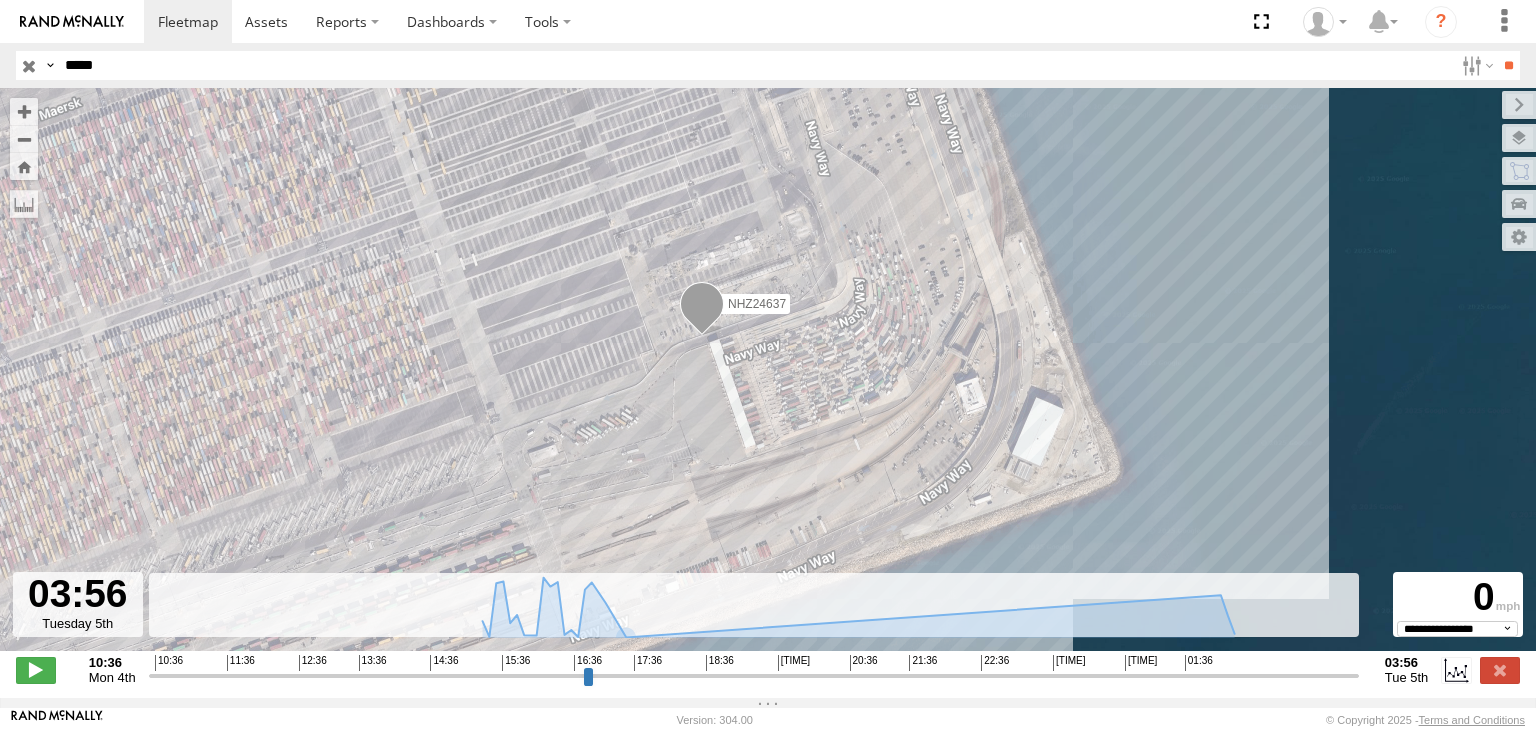 click on "*****" at bounding box center [755, 65] 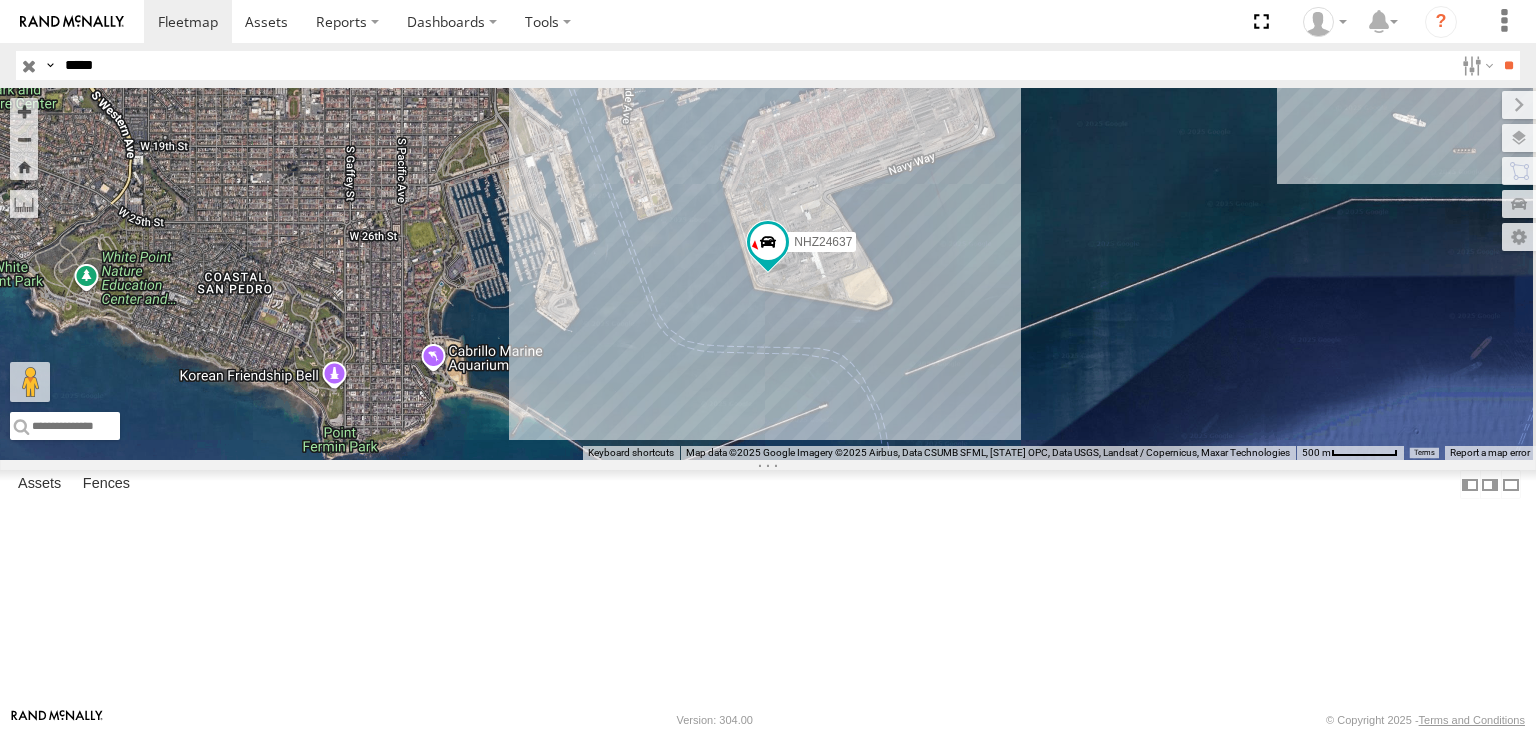 click on "*****" at bounding box center (755, 65) 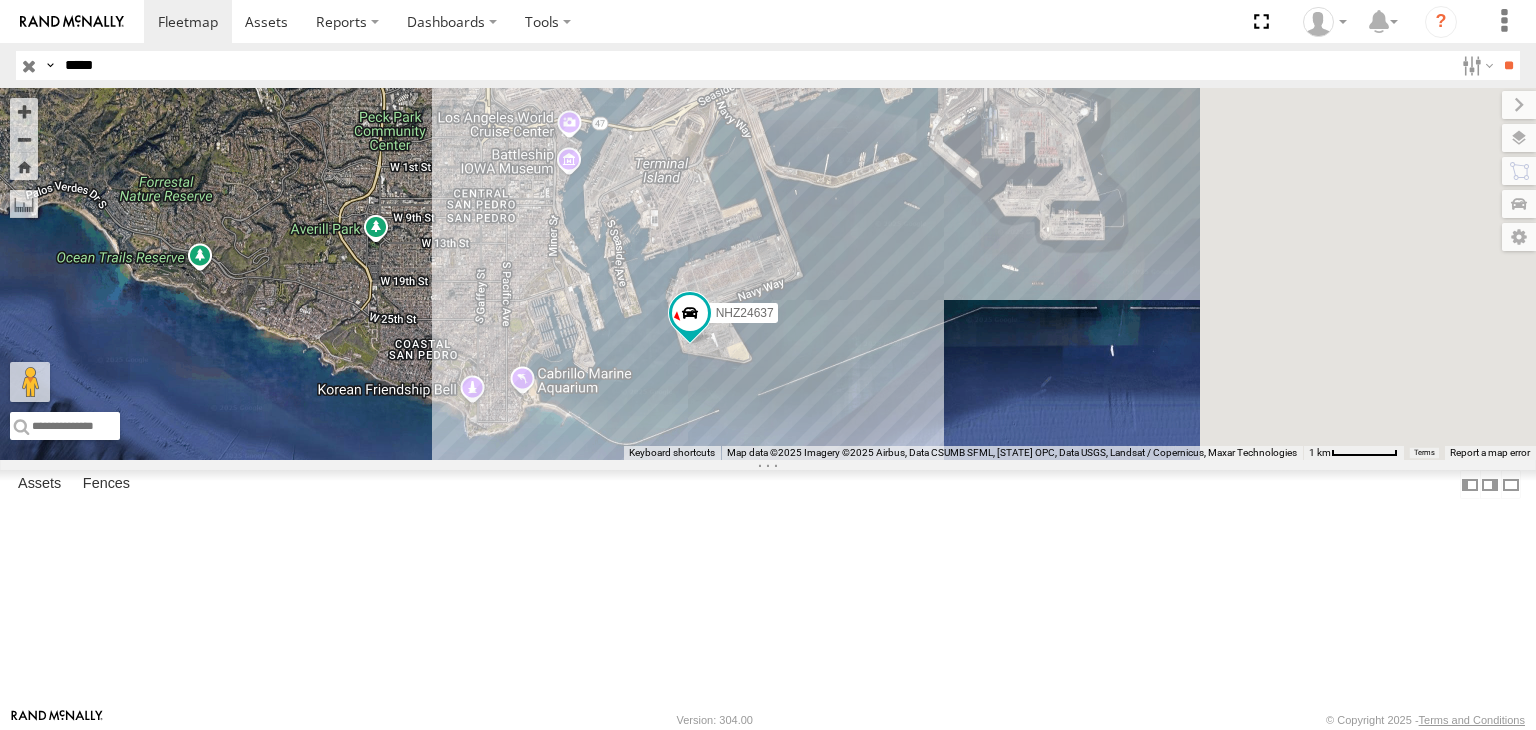 drag, startPoint x: 1154, startPoint y: 450, endPoint x: 1010, endPoint y: 486, distance: 148.43181 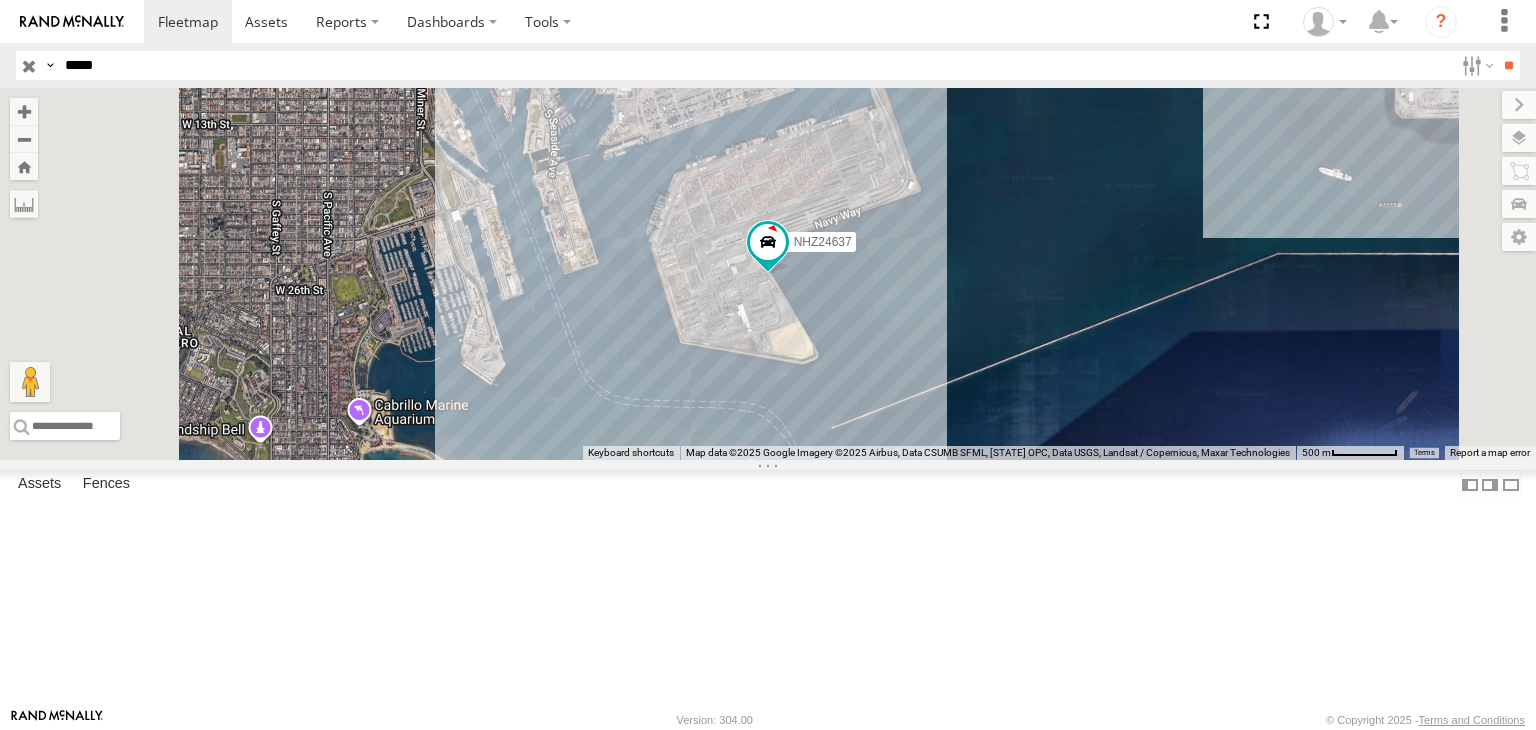 click on "Search Query
Asset ID
Asset Label
Registration
Manufacturer
Model
VIN
Job ID" at bounding box center (768, 65) 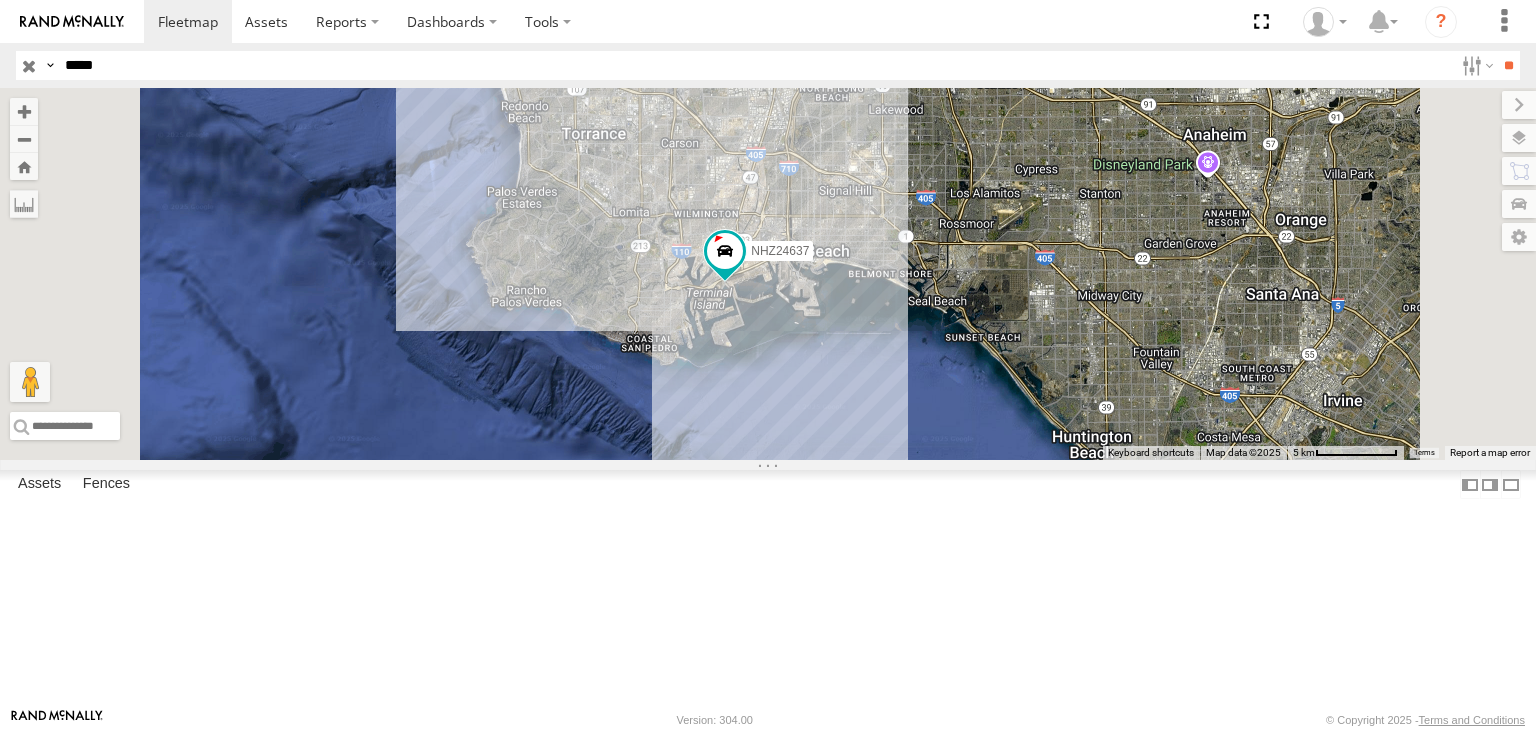 click on "Video" at bounding box center (0, 0) 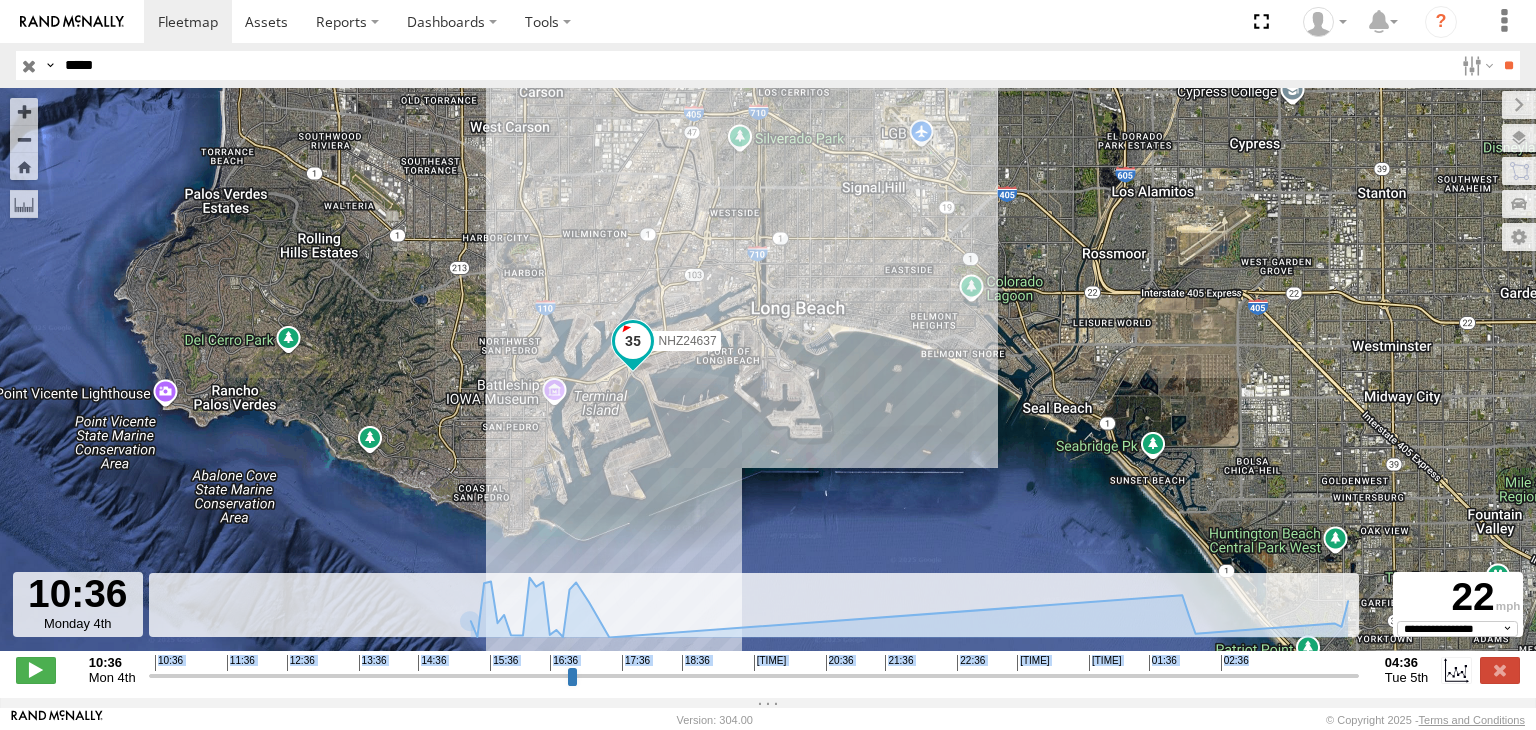 drag, startPoint x: 147, startPoint y: 685, endPoint x: 280, endPoint y: 688, distance: 133.03383 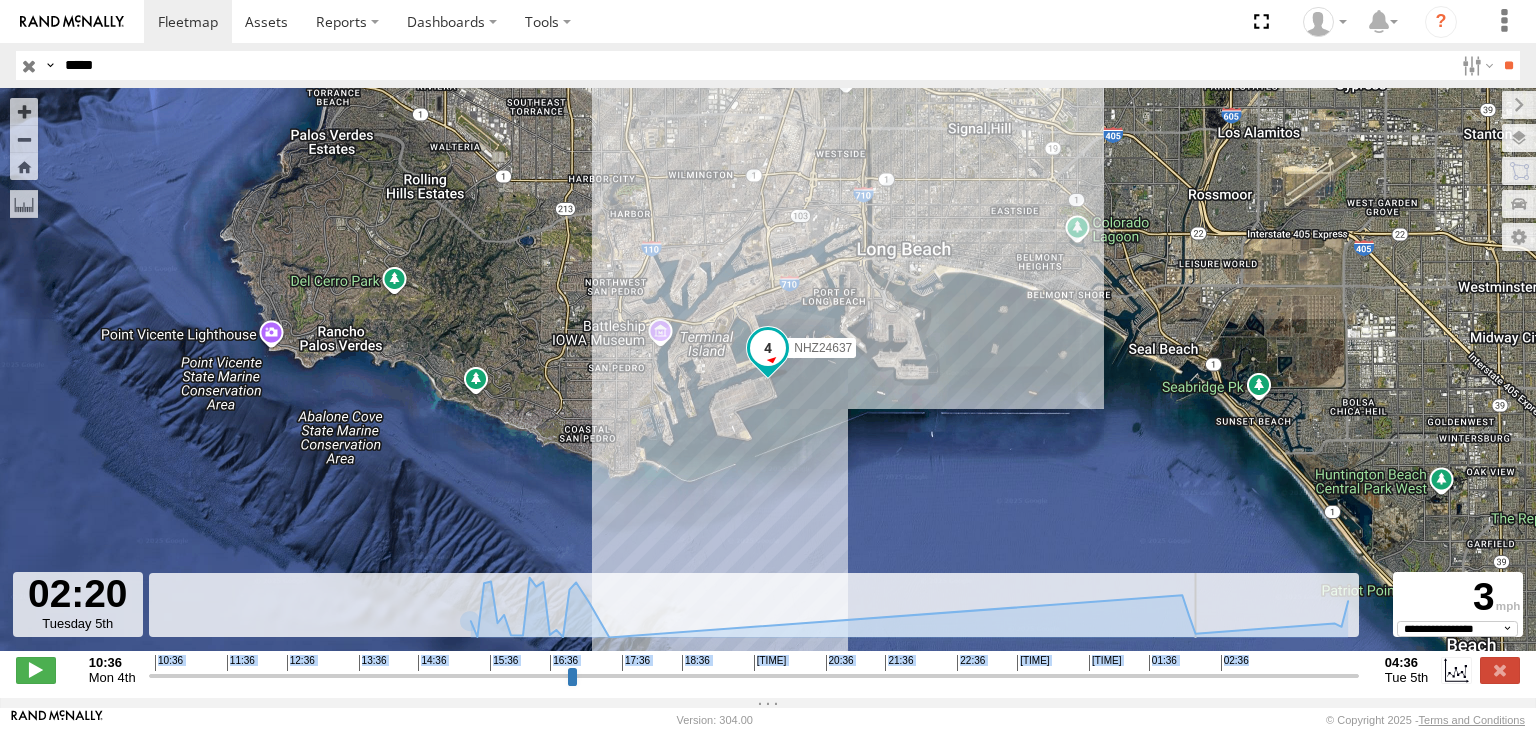 drag, startPoint x: 163, startPoint y: 686, endPoint x: 1202, endPoint y: 677, distance: 1039.039 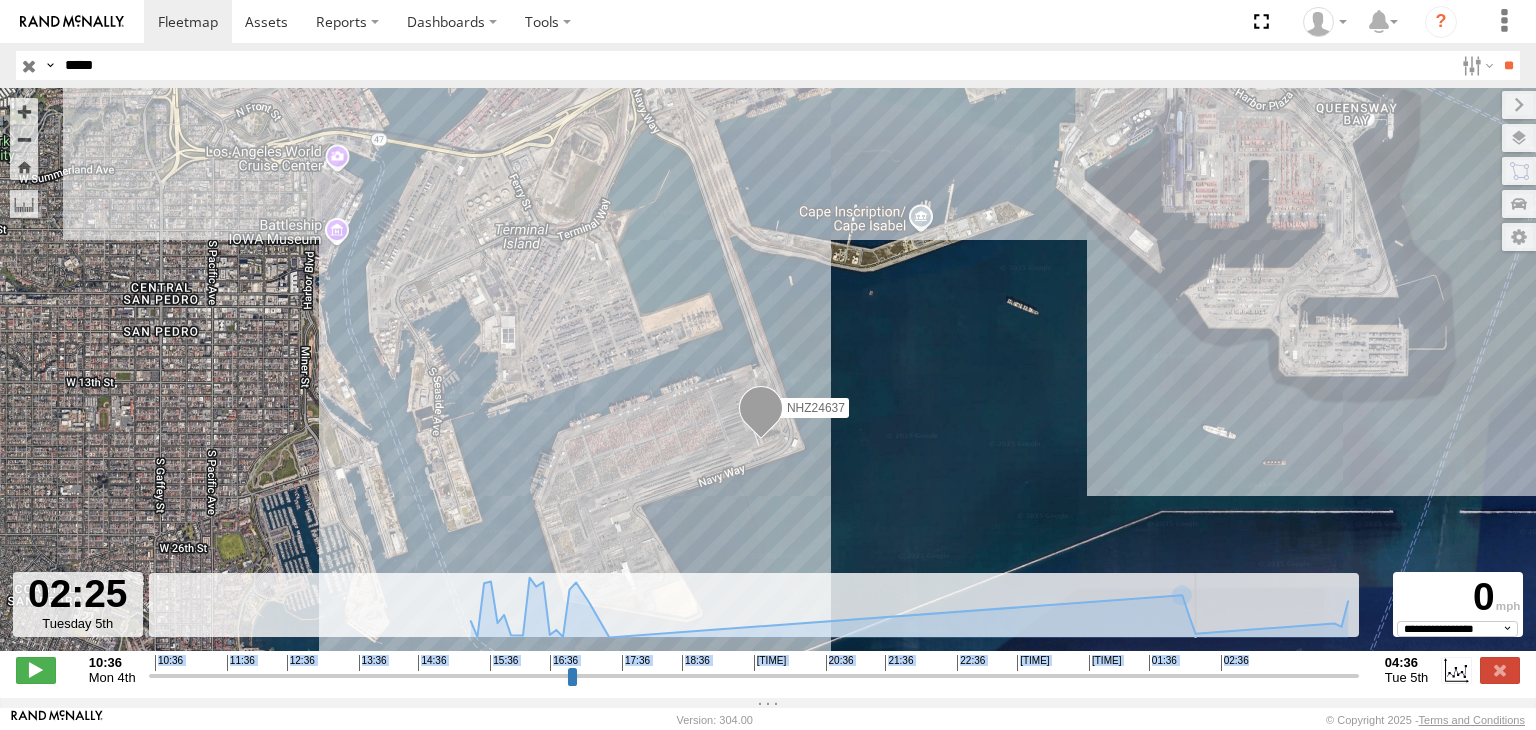 type on "**********" 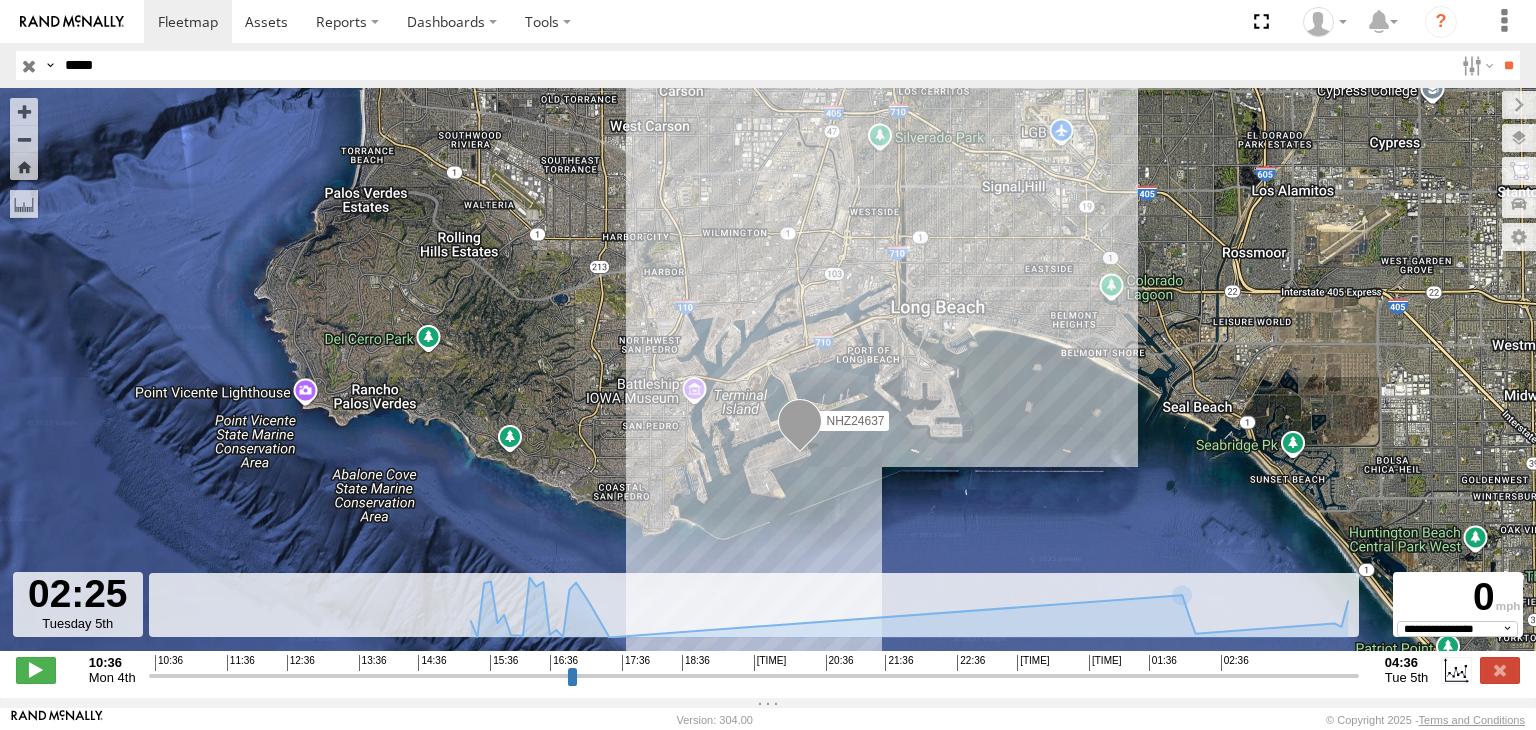 click on "*****" at bounding box center (755, 65) 